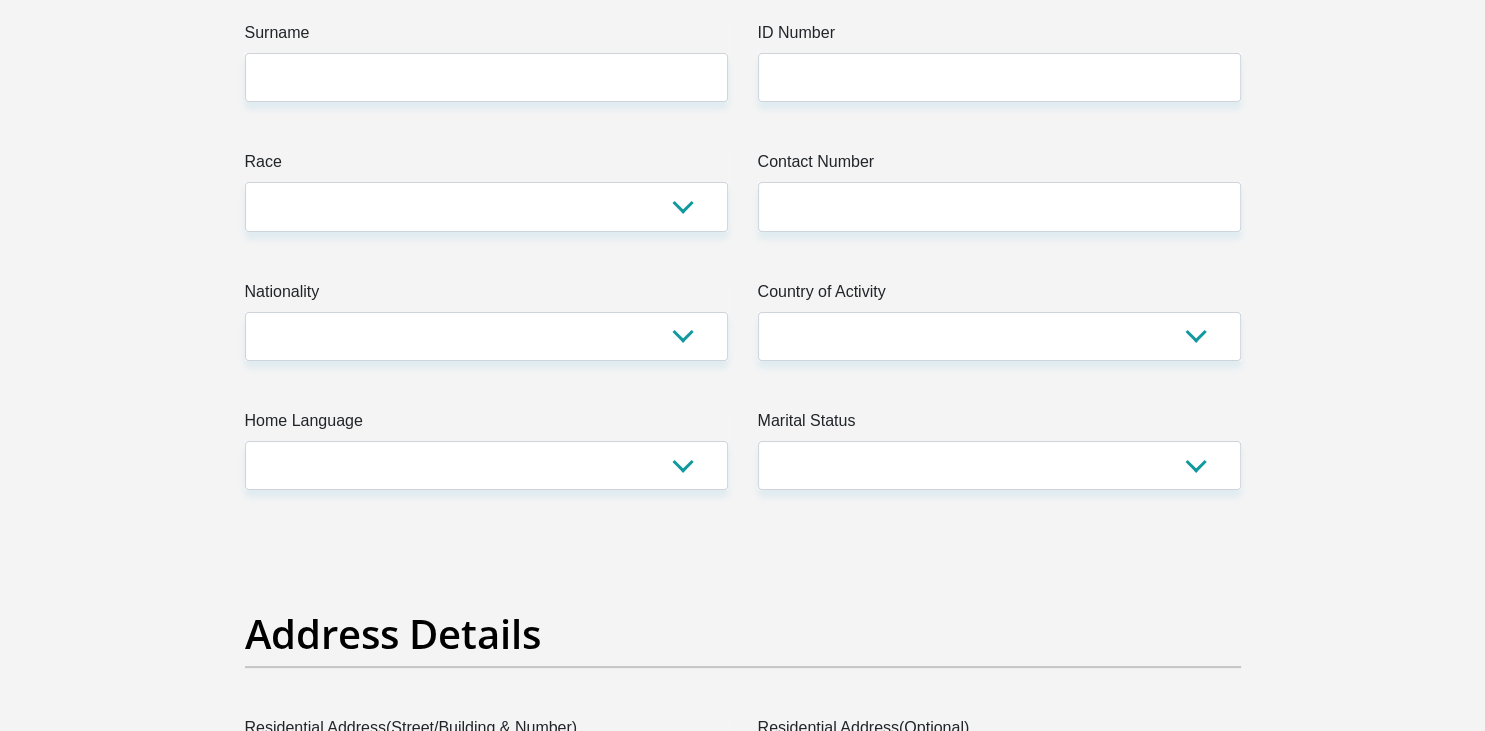 scroll, scrollTop: 0, scrollLeft: 0, axis: both 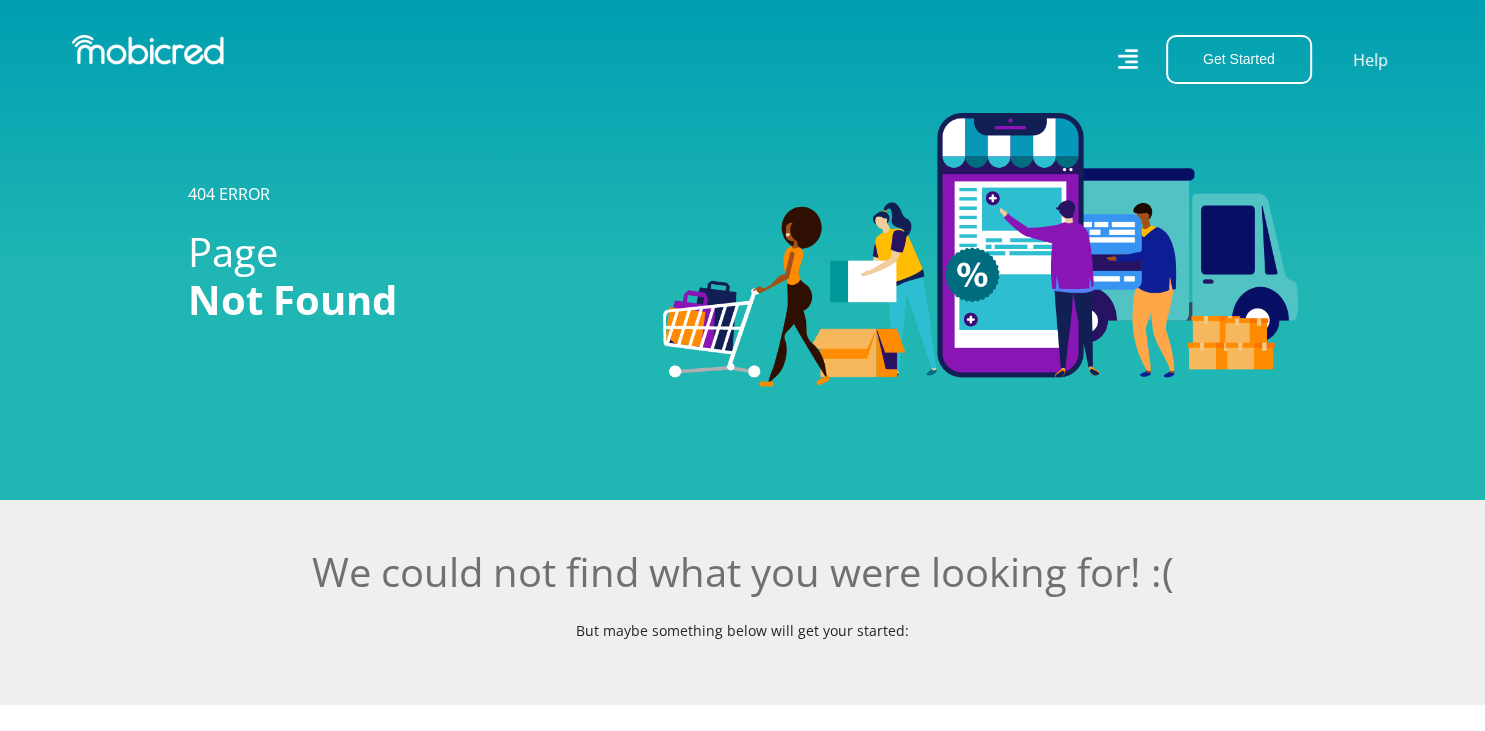 click at bounding box center [742, 250] 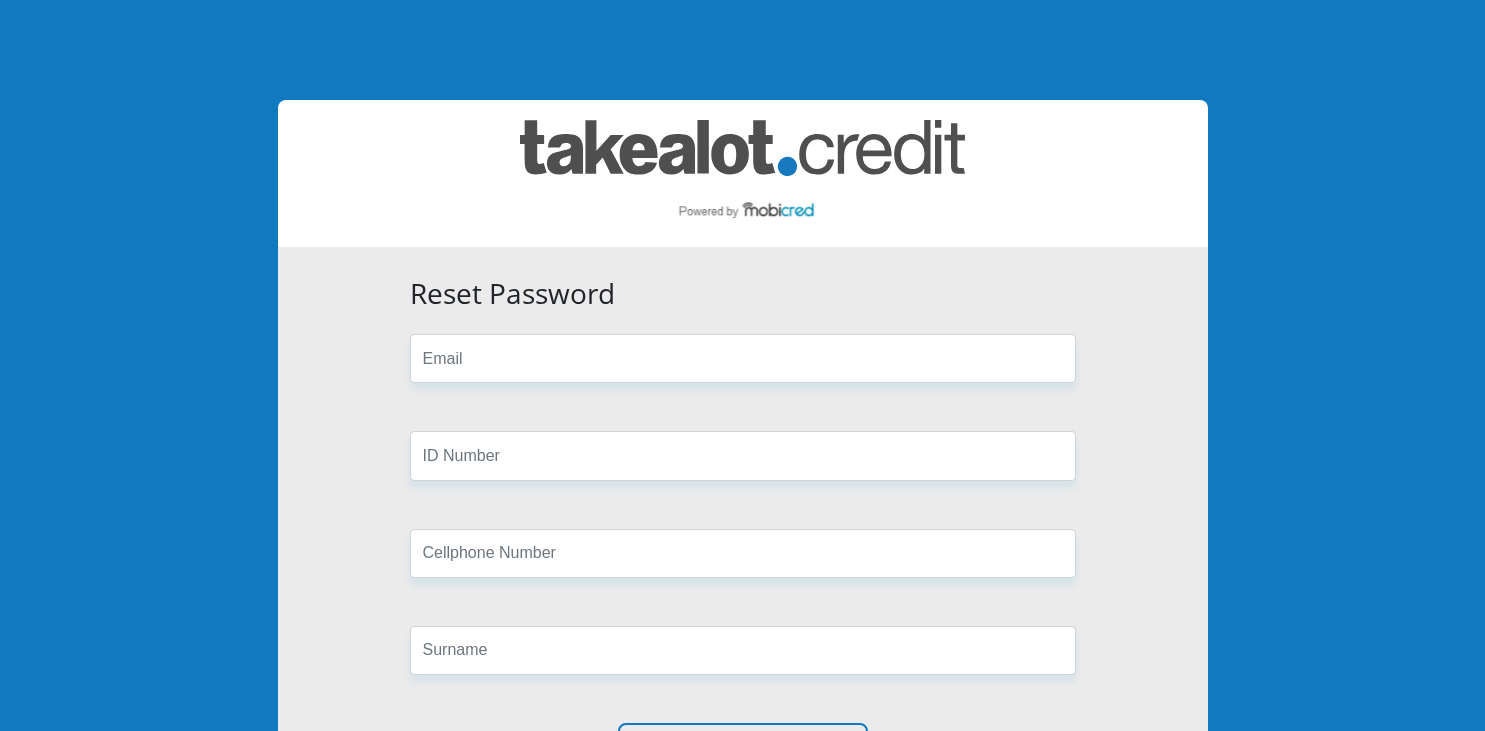 scroll, scrollTop: 0, scrollLeft: 0, axis: both 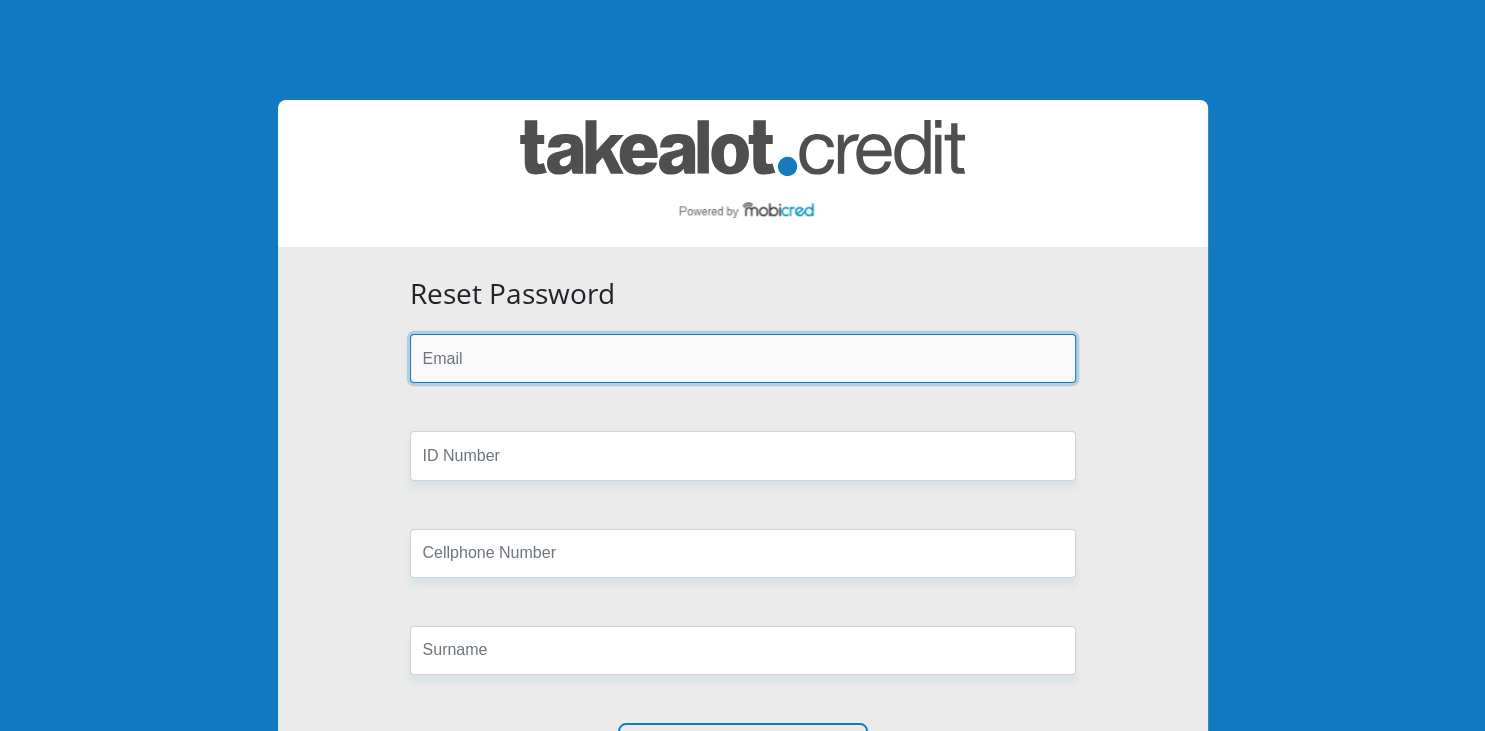 click at bounding box center (743, 358) 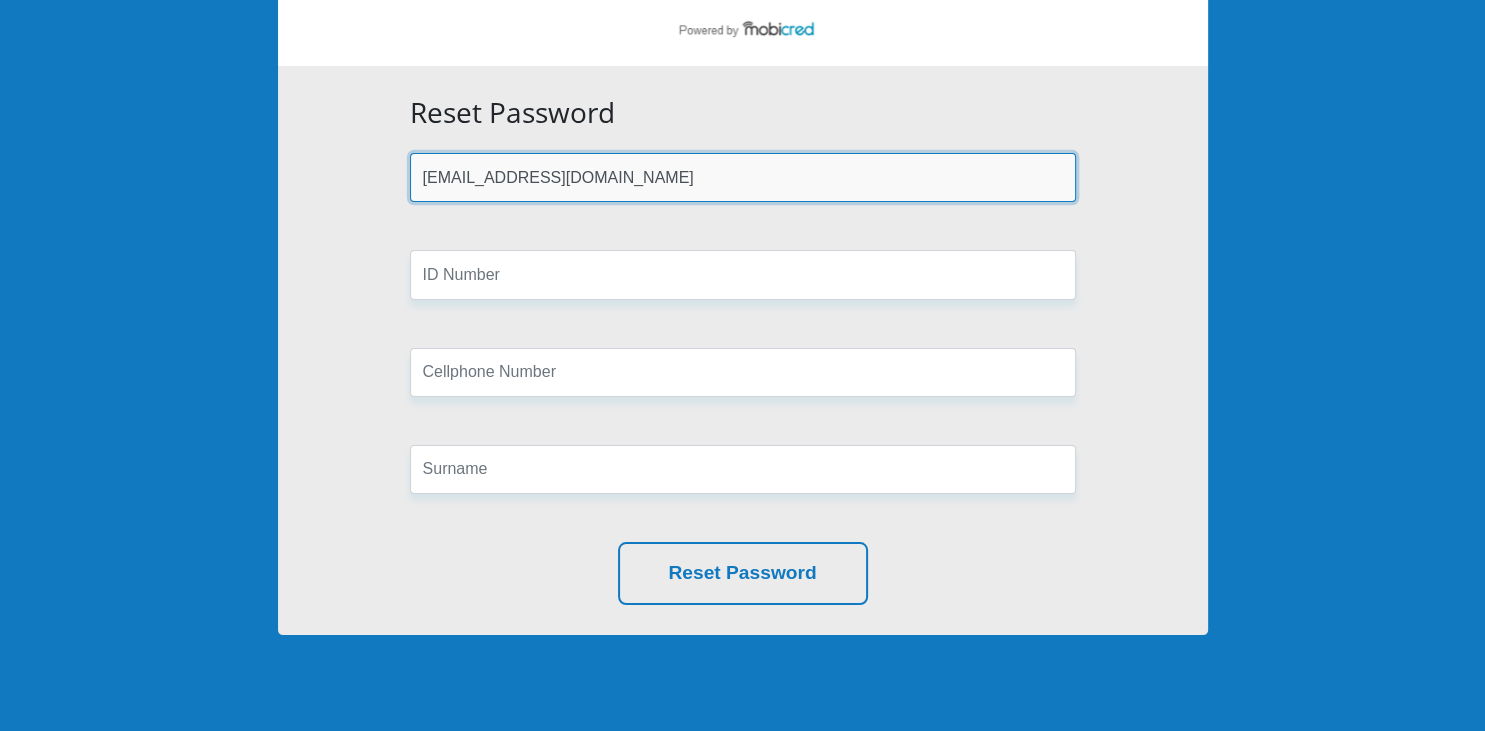 scroll, scrollTop: 297, scrollLeft: 0, axis: vertical 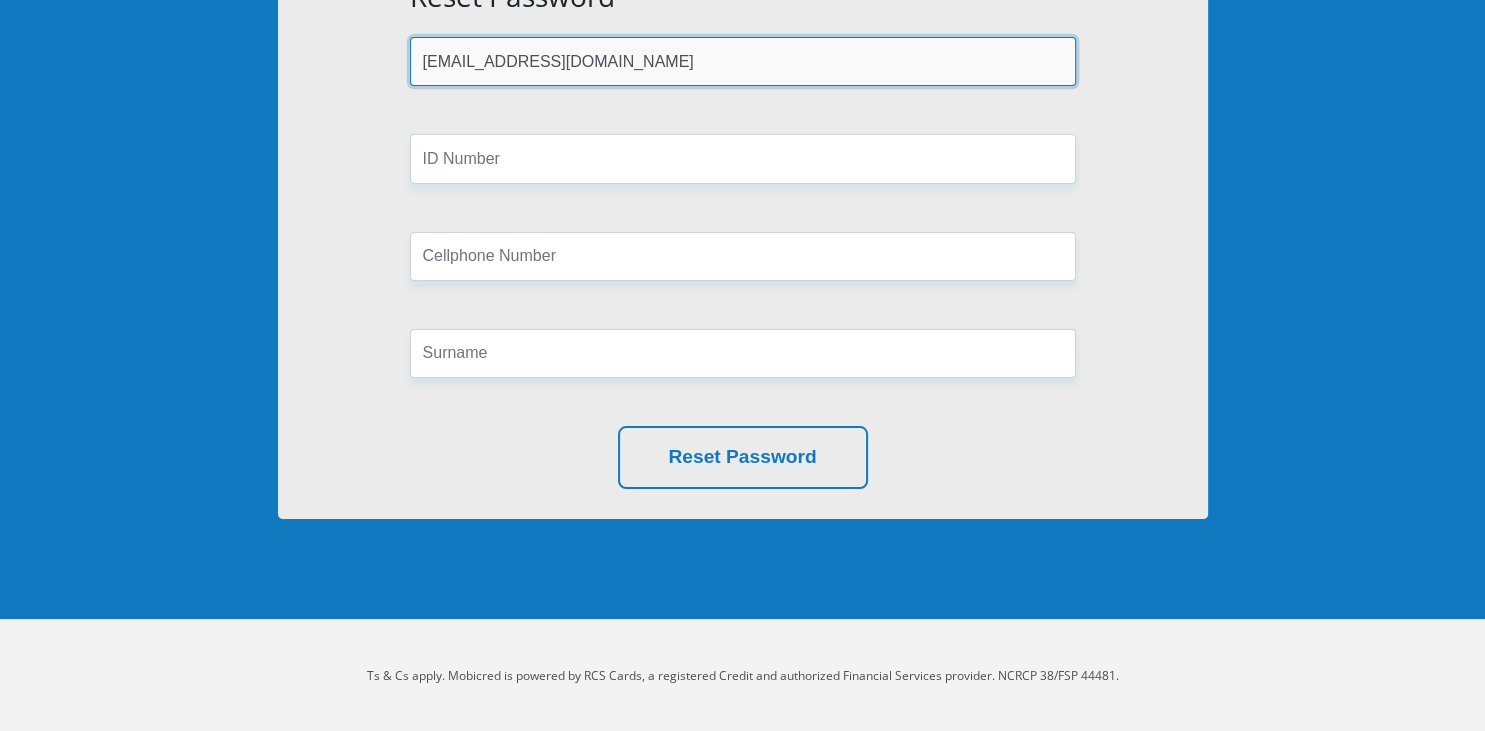 type on "jeanschonken@gmail.com" 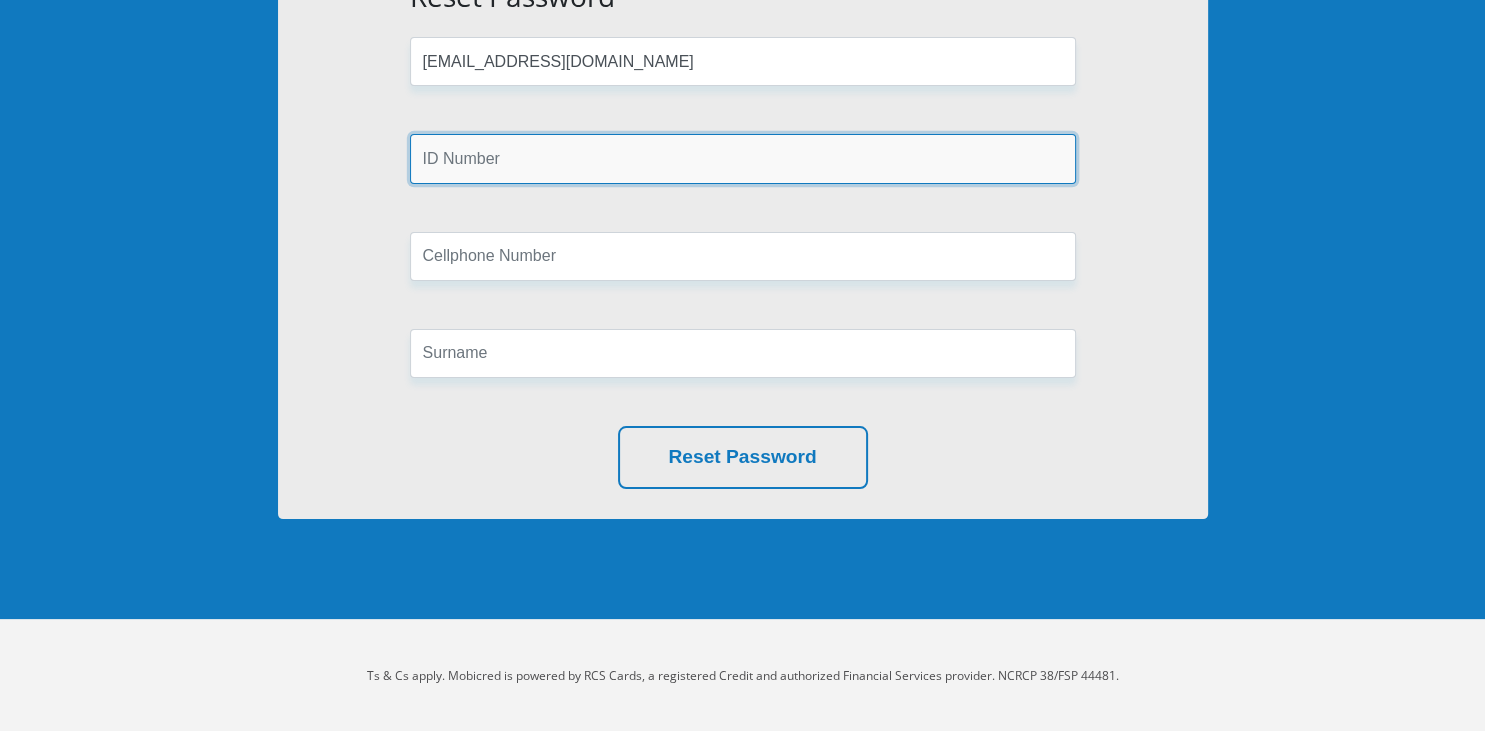 click at bounding box center [743, 158] 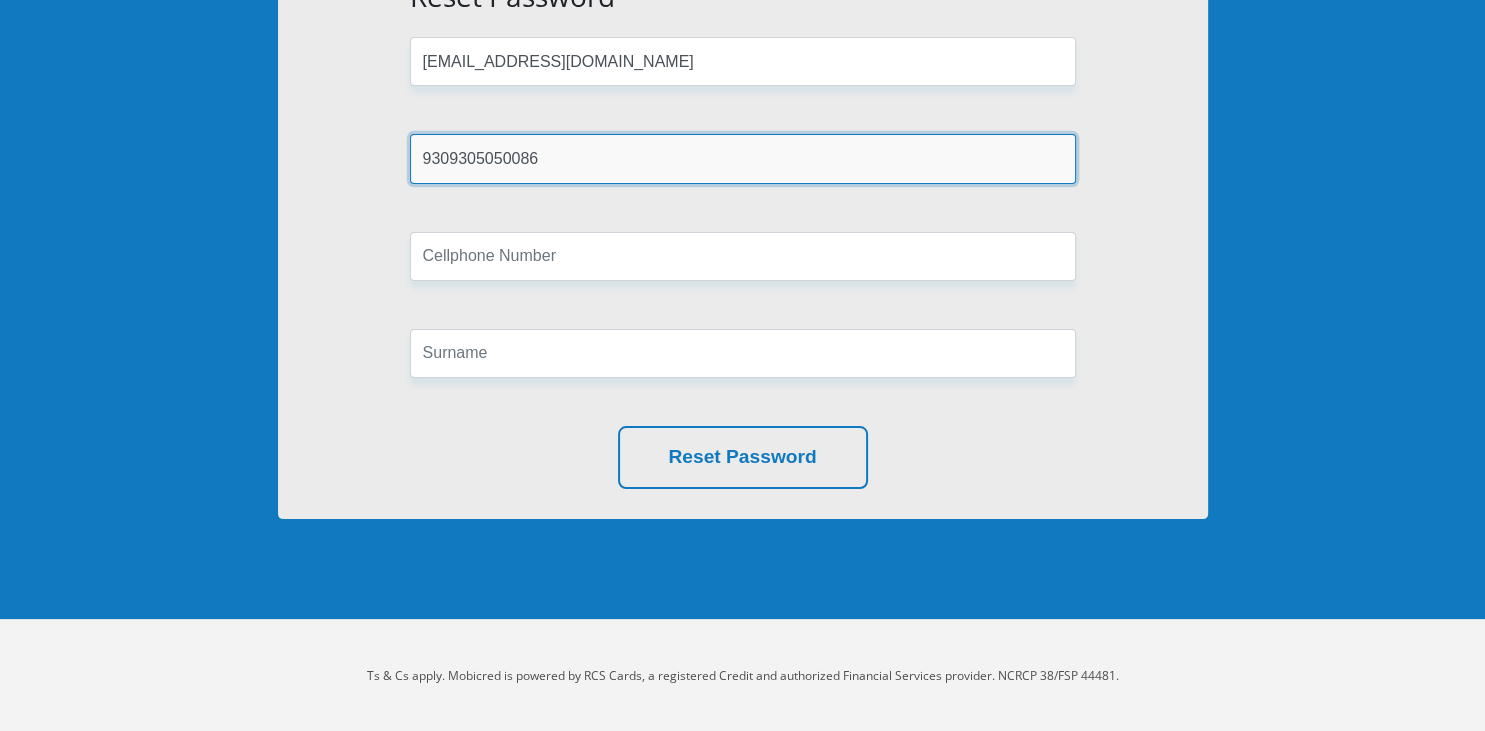 type on "9309305050086" 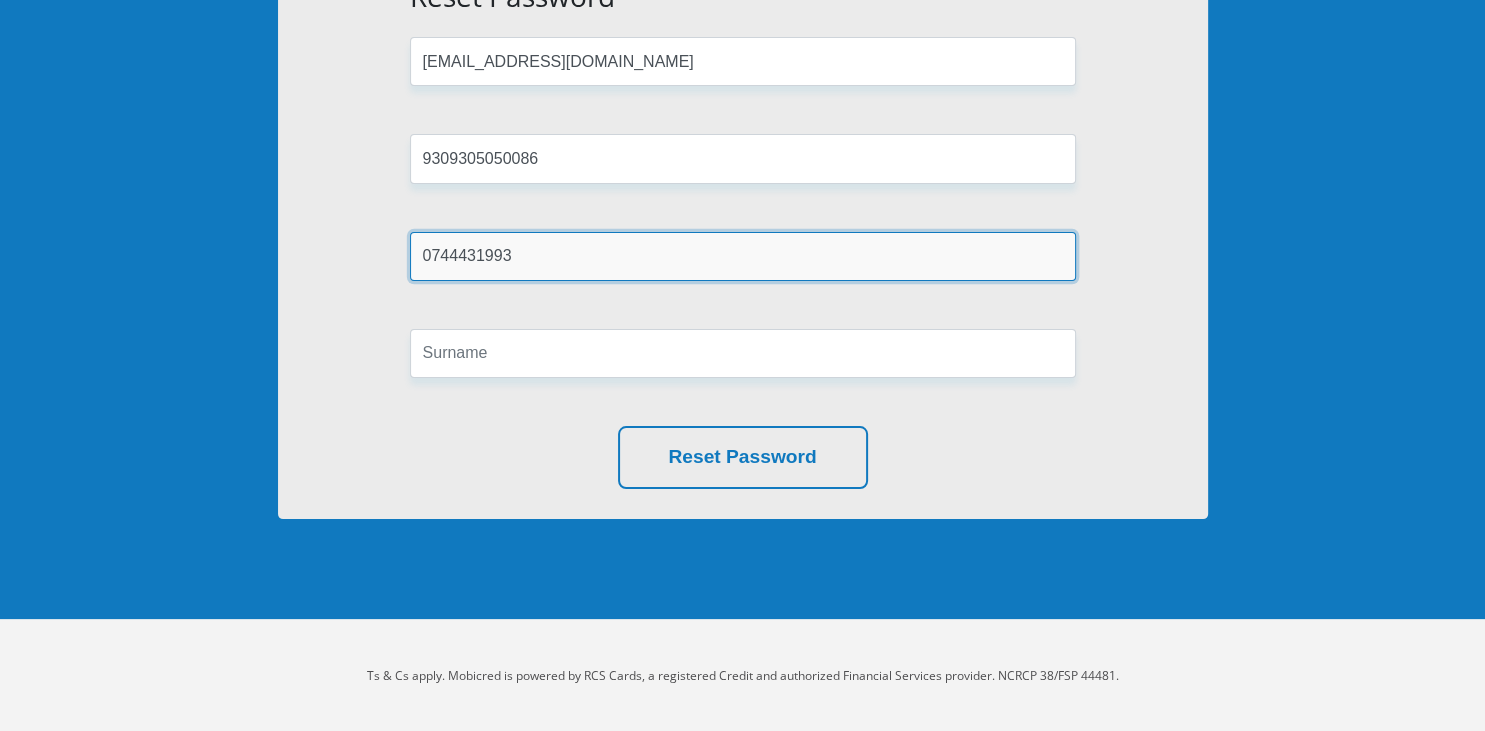 type on "0744431993" 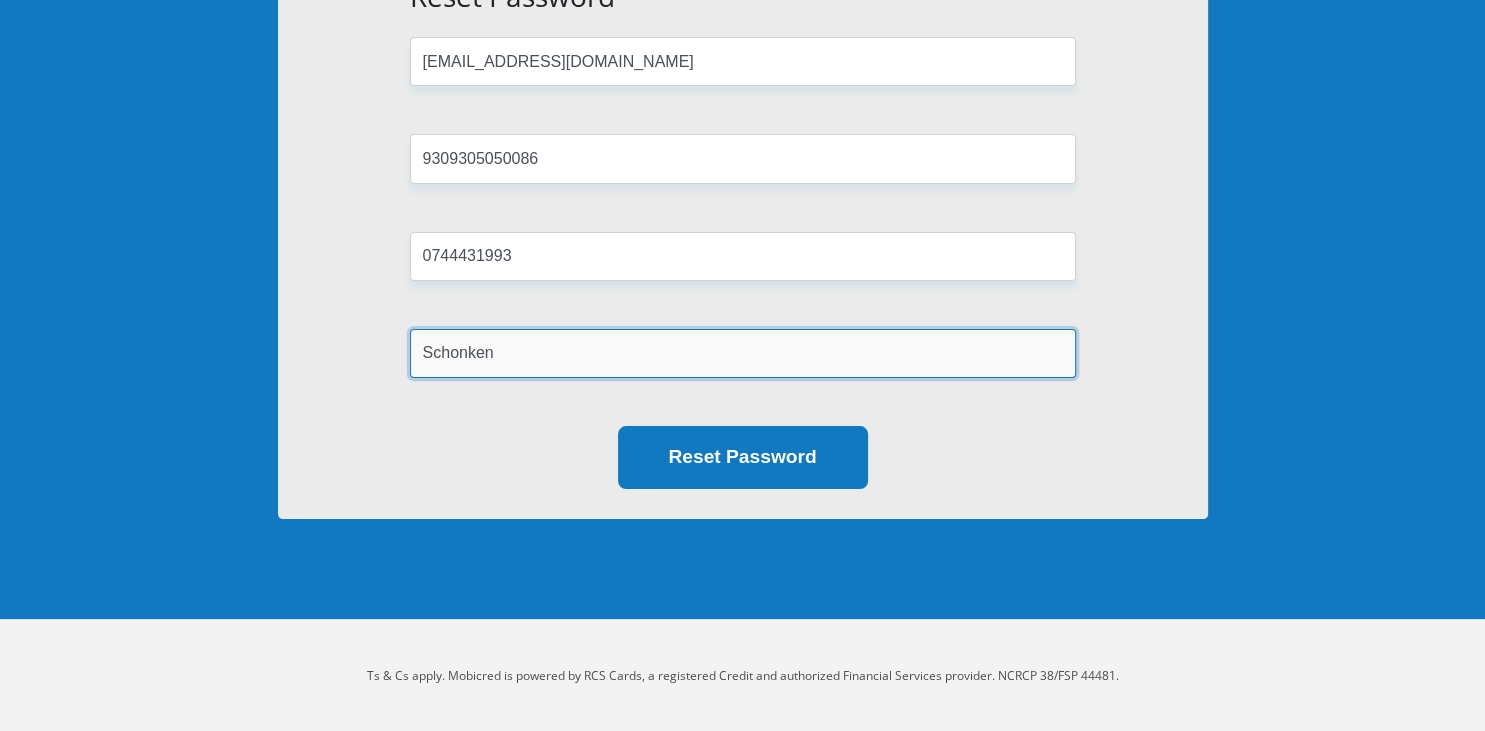 type on "Schonken" 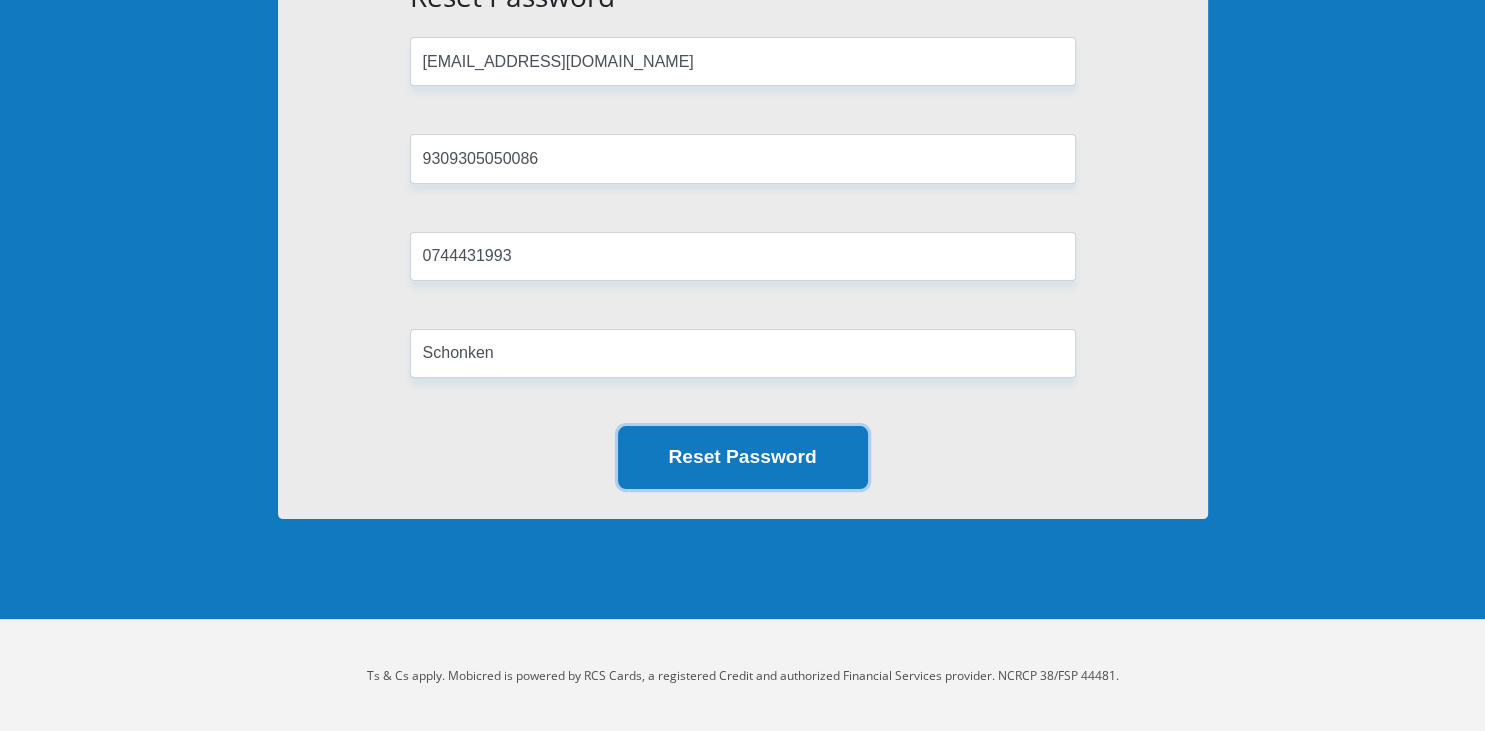 click on "Reset Password" at bounding box center [743, 457] 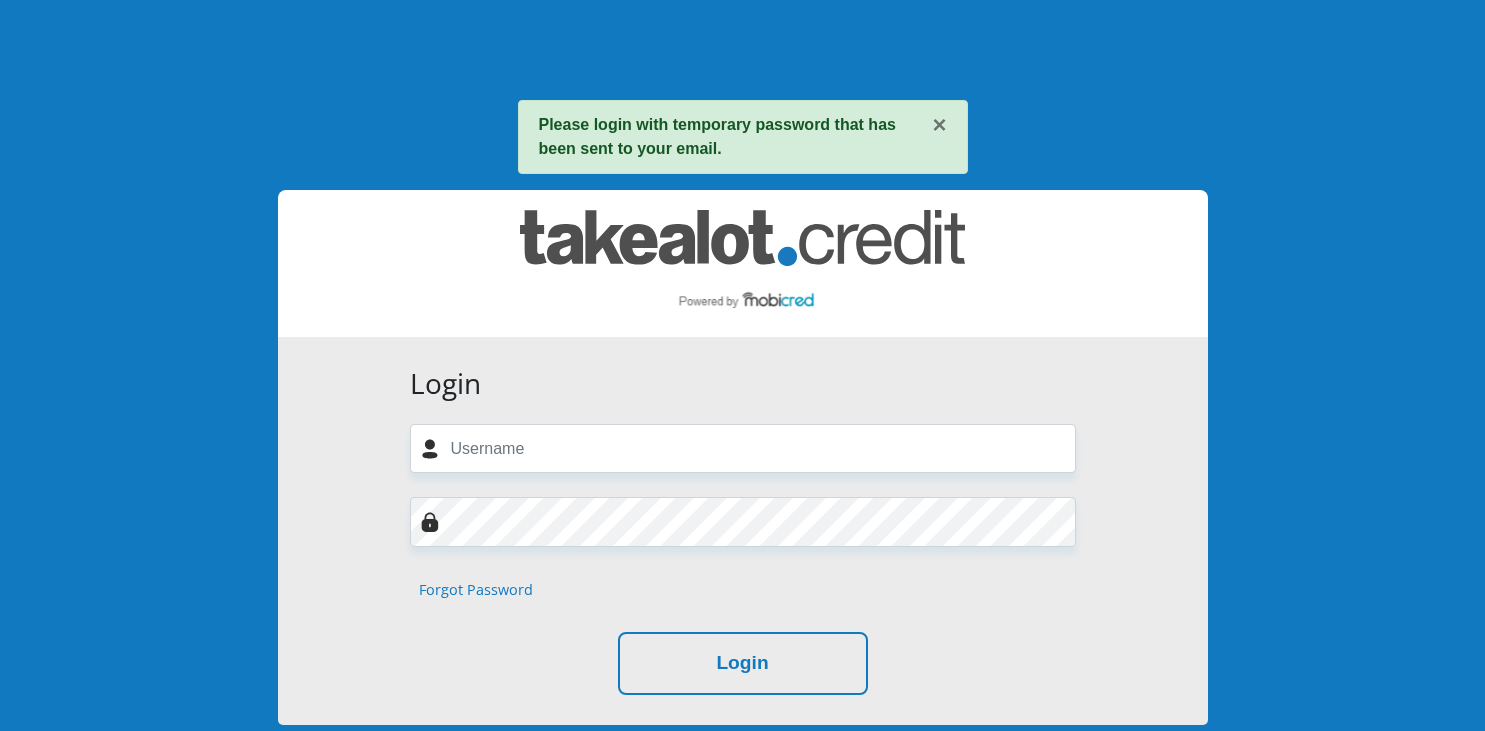 scroll, scrollTop: 0, scrollLeft: 0, axis: both 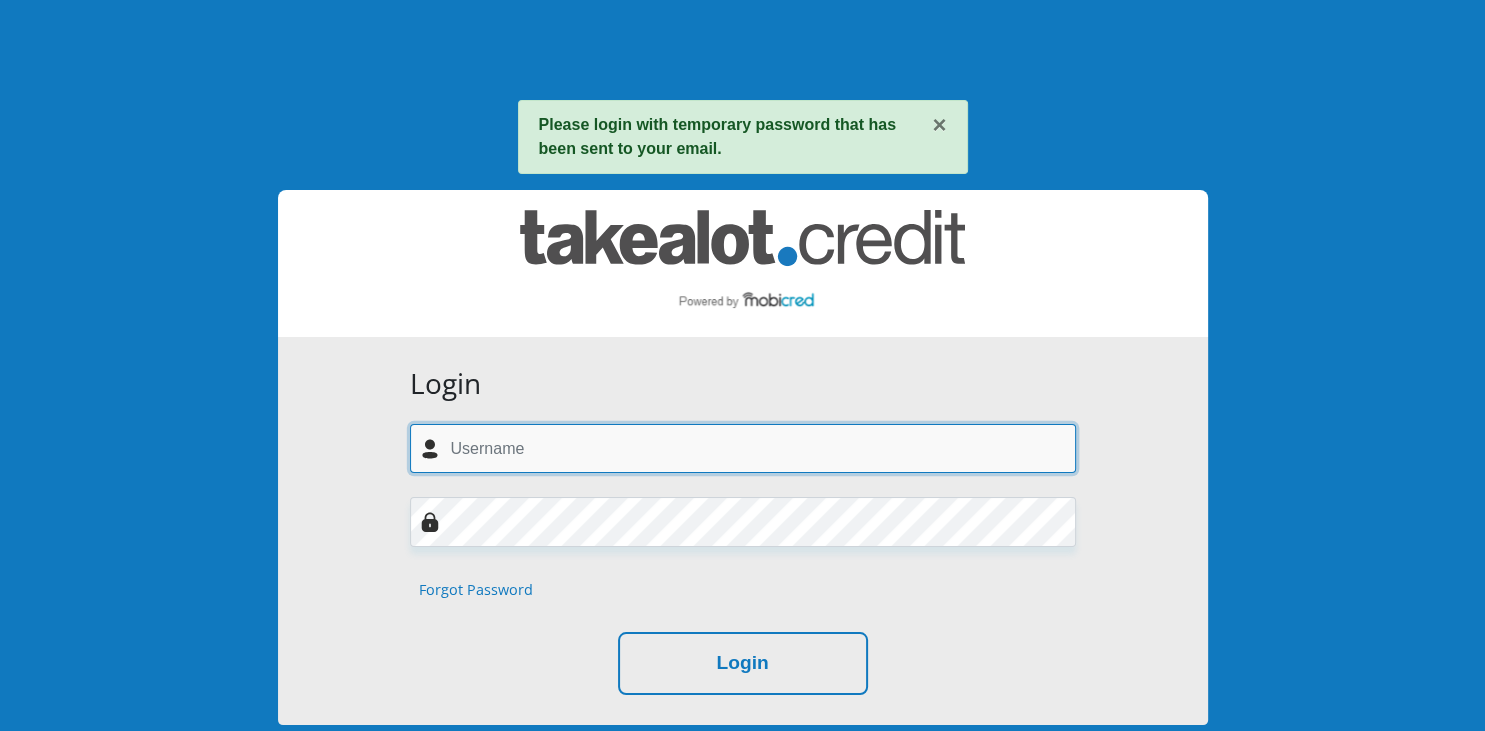 click at bounding box center (743, 448) 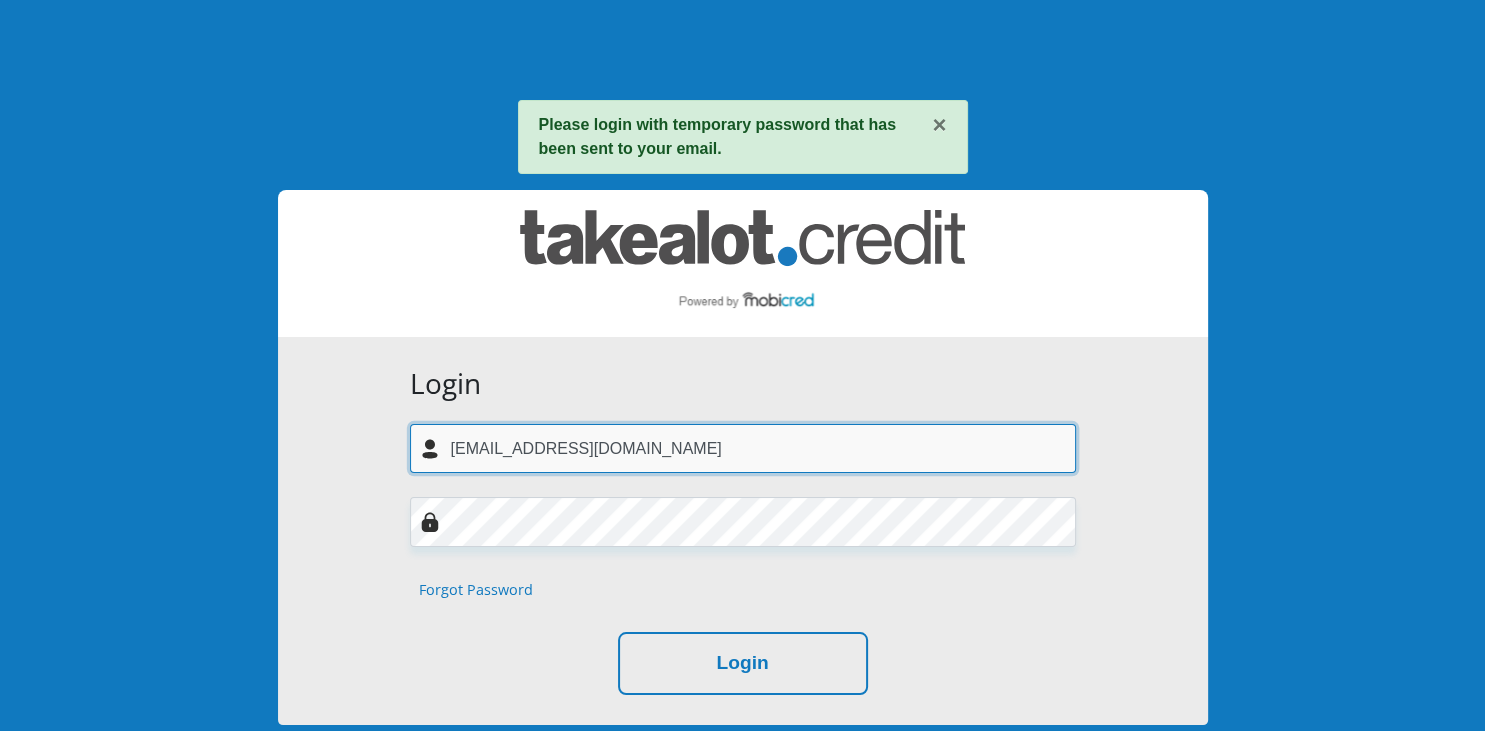 type on "jeanschonken@gmail.com" 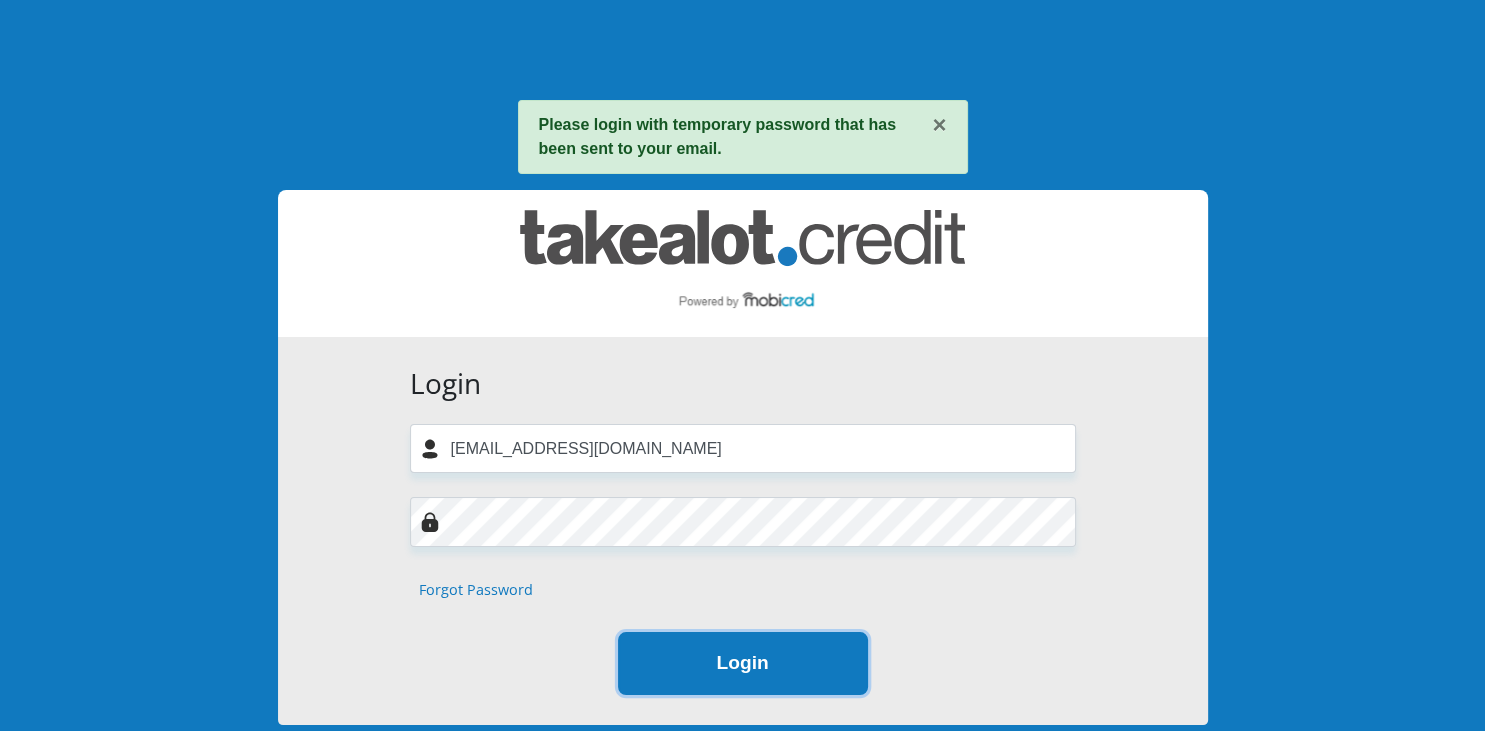 click on "Login" at bounding box center [743, 663] 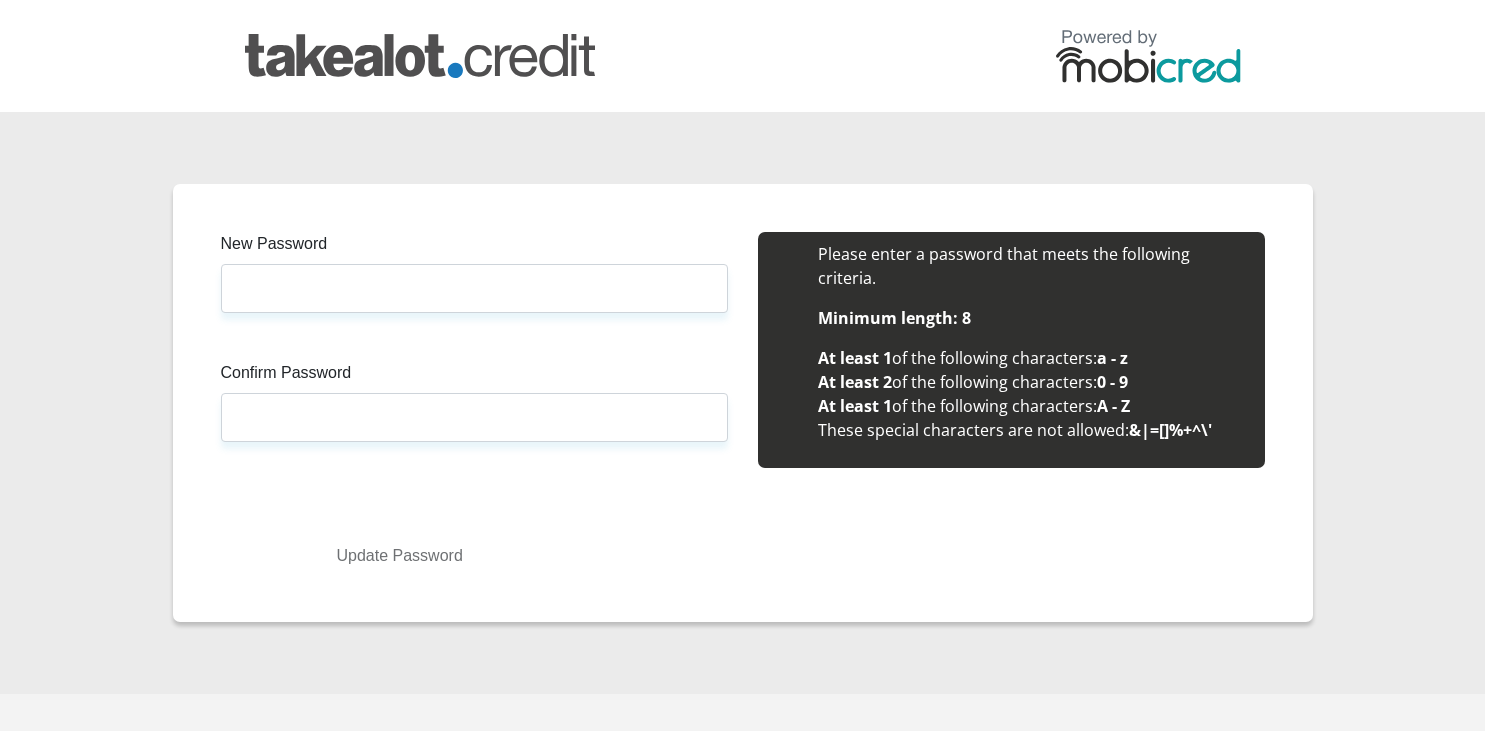 scroll, scrollTop: 0, scrollLeft: 0, axis: both 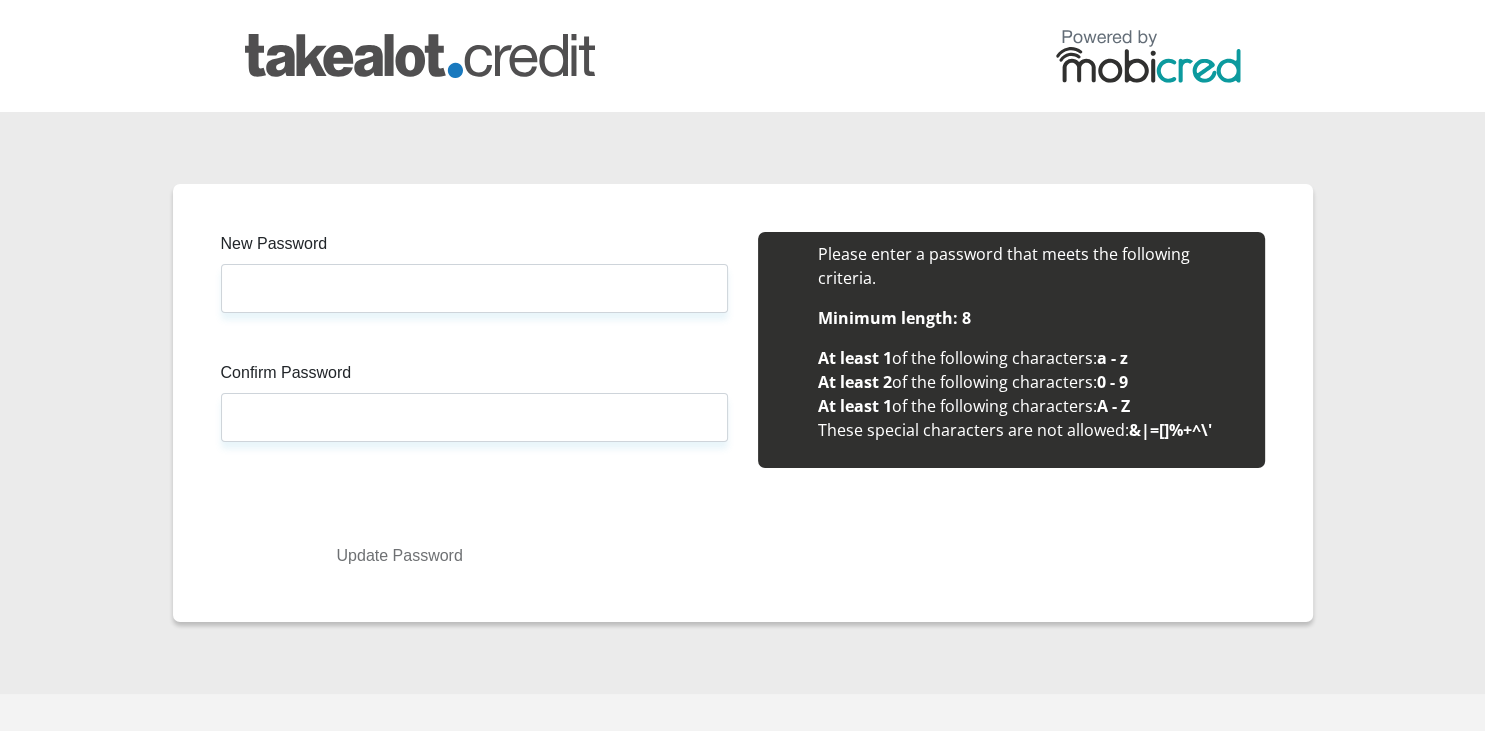 click on "New Password
Please input valid password
Confirm Password
Please input valid password
Please enter a password that meets the following criteria.
Minimum length: 8
At least 1  of the following characters:  a - z" at bounding box center (742, 403) 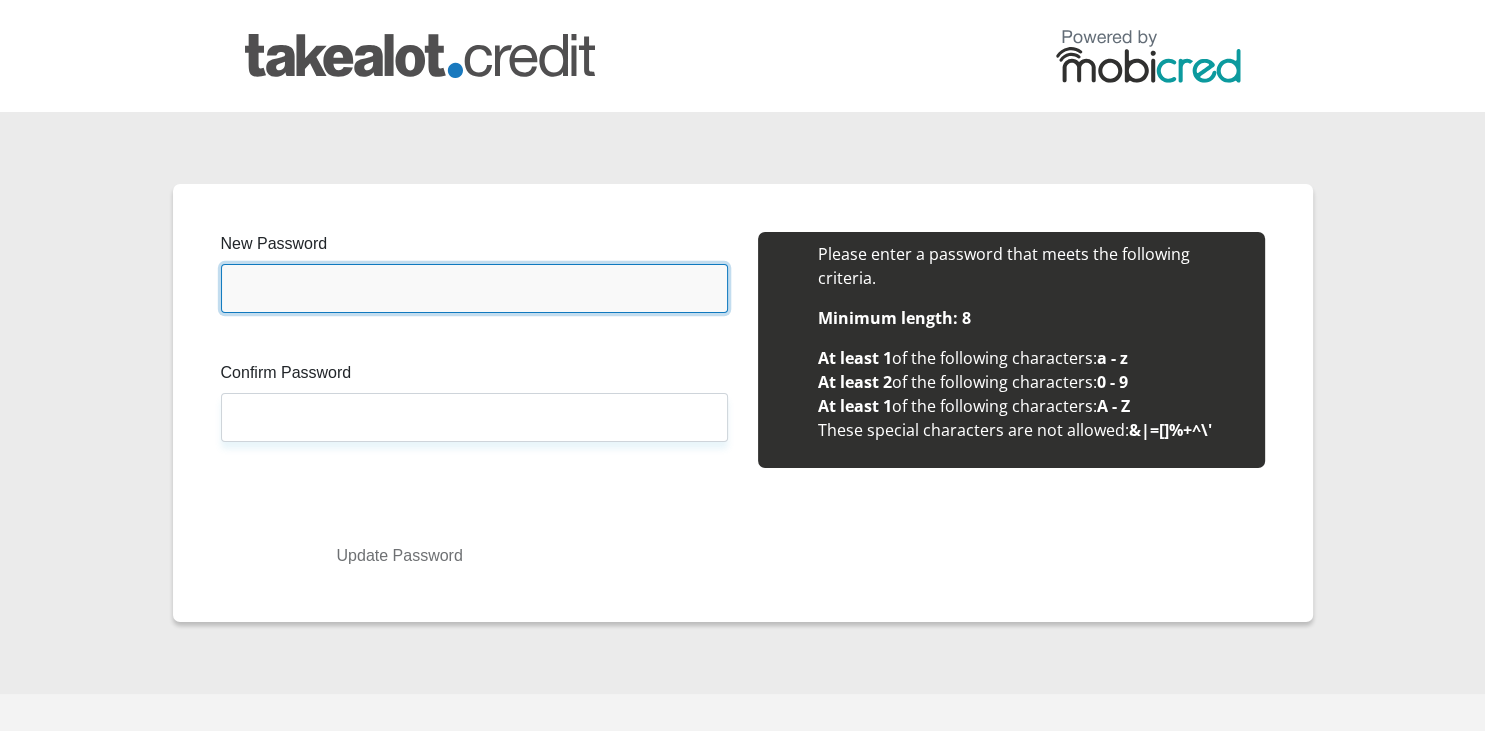 click on "New Password" at bounding box center (474, 288) 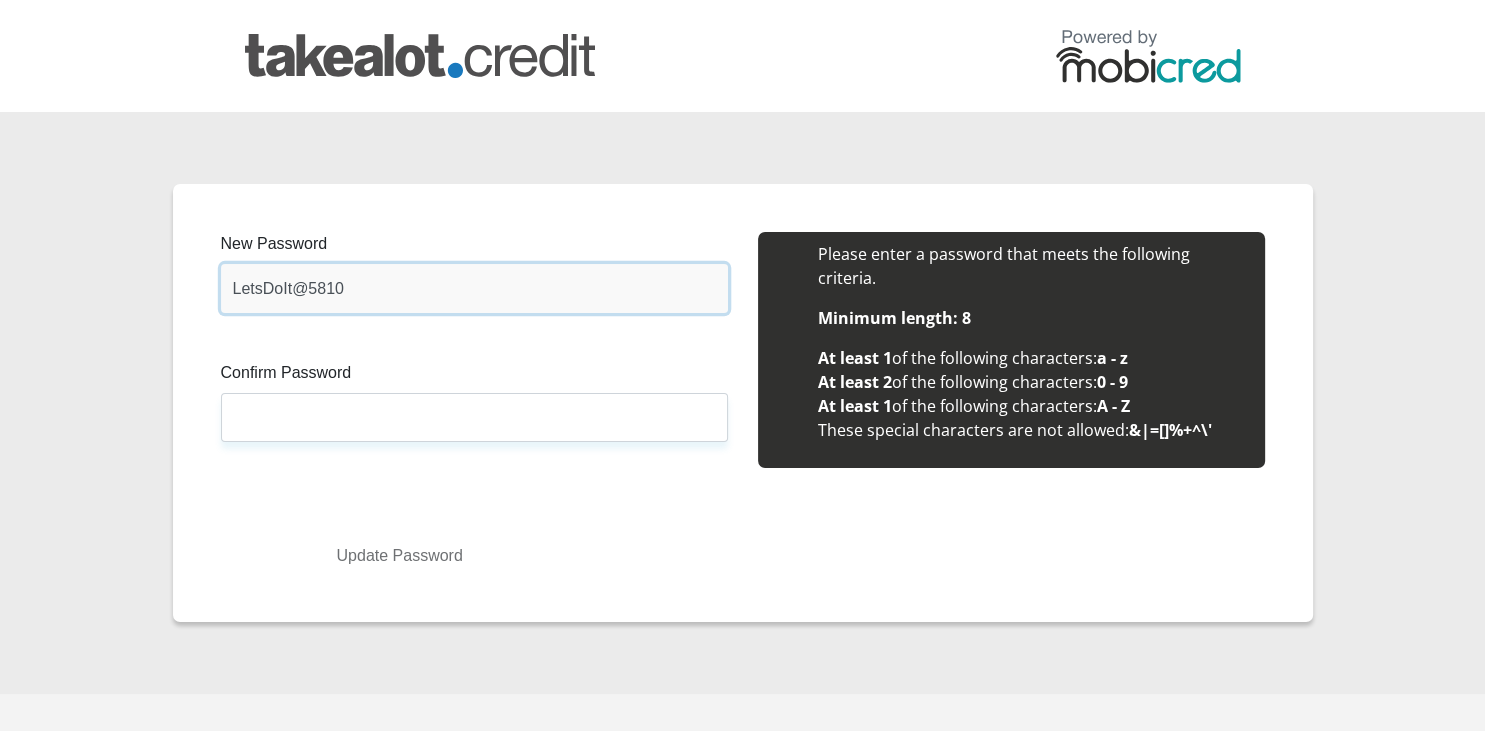 type on "LetsDoIt@5810" 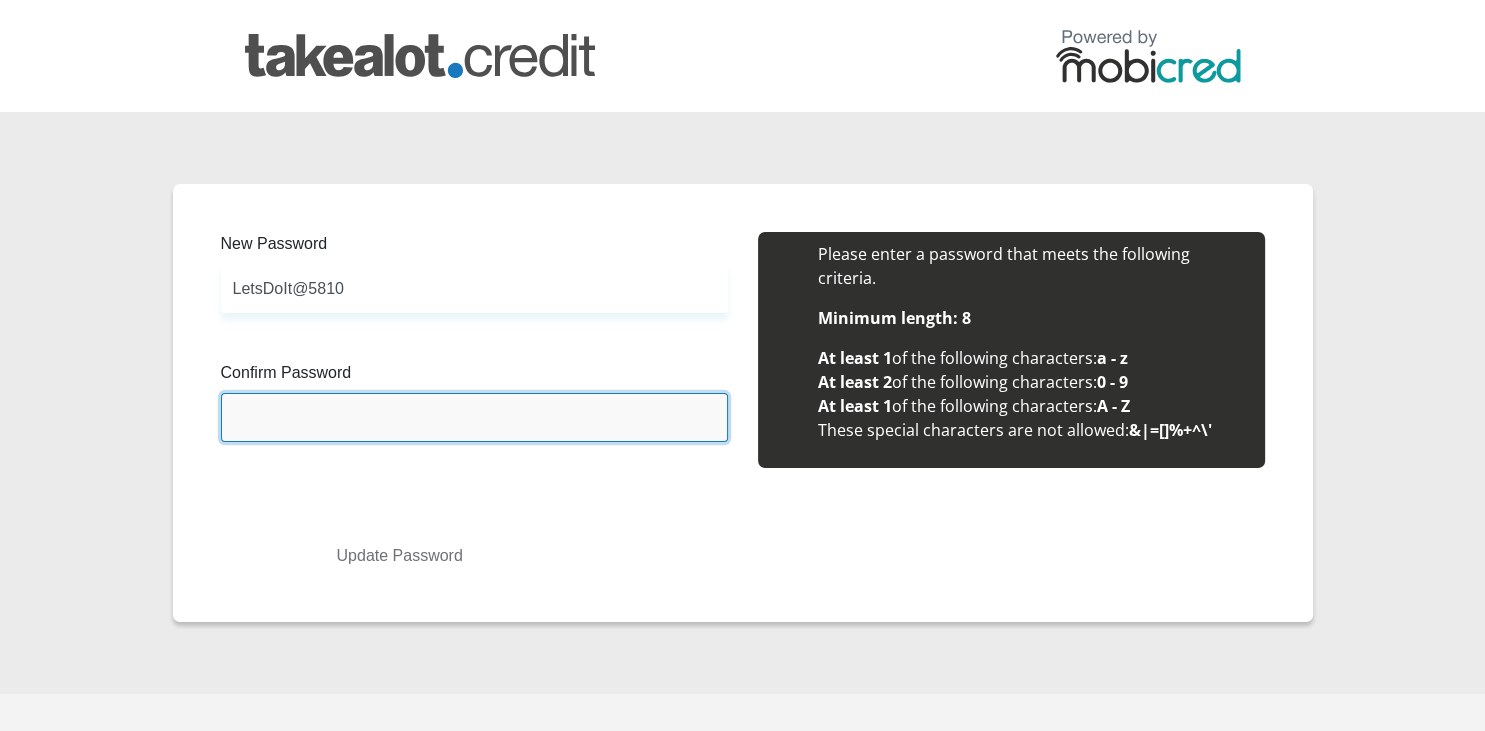 click on "Confirm Password" at bounding box center (474, 417) 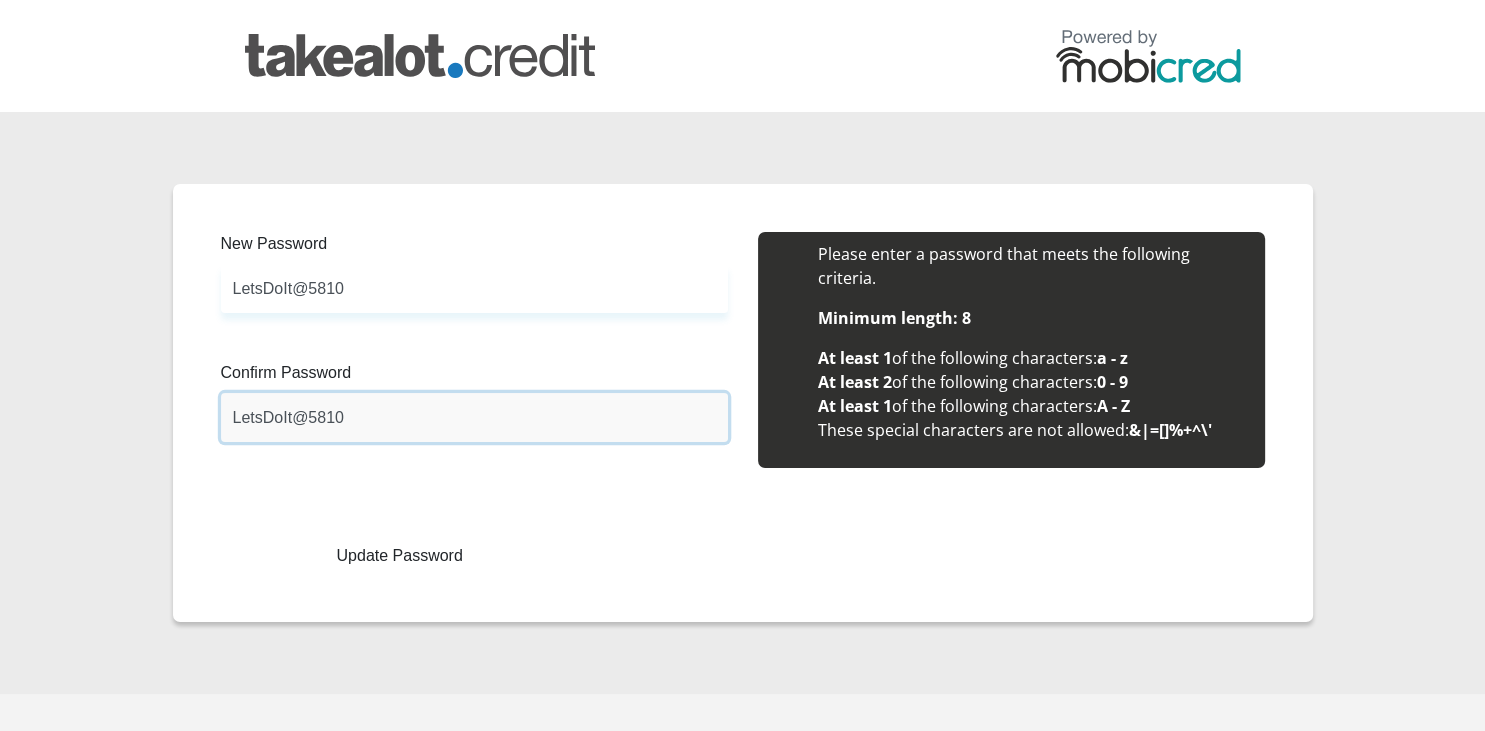 type on "LetsDoIt@5810" 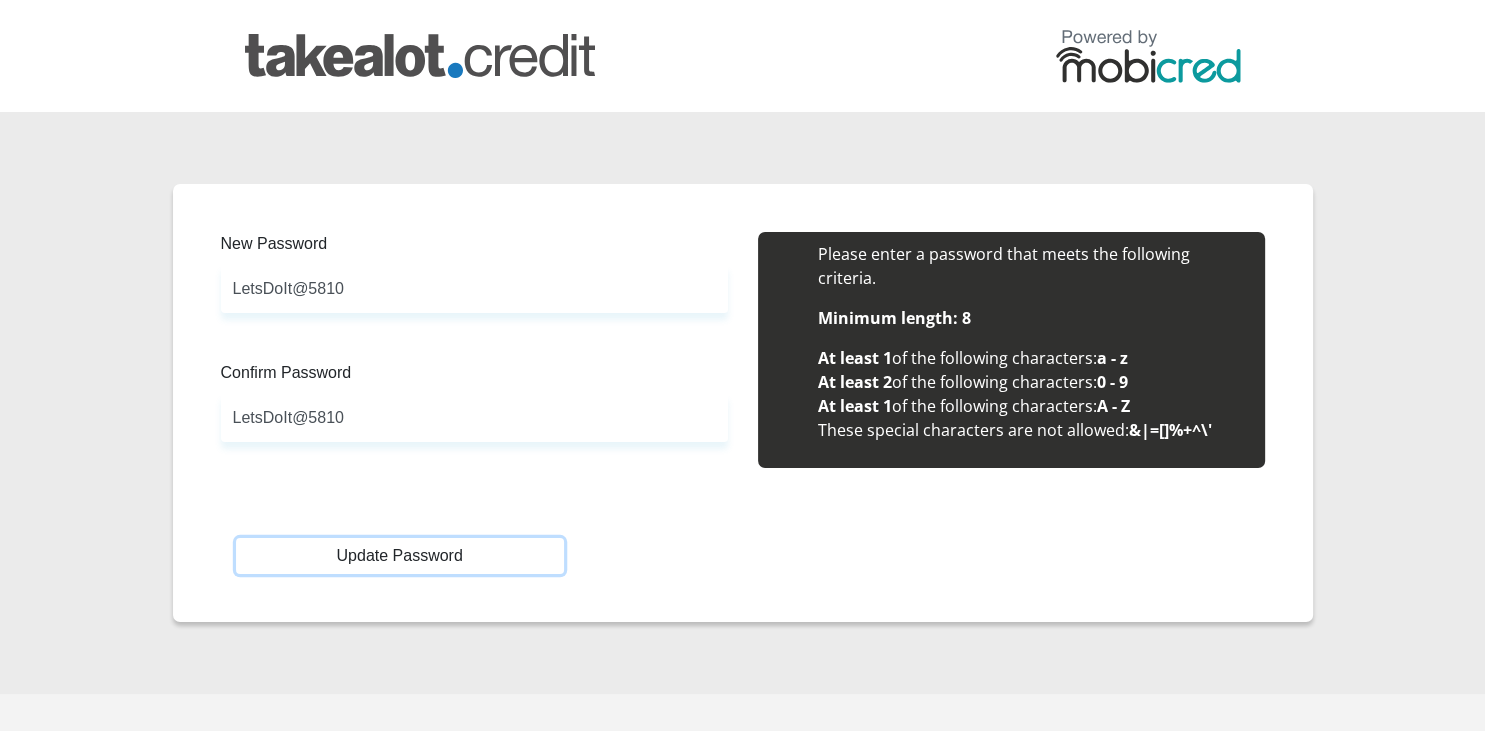click on "Update Password" at bounding box center (400, 556) 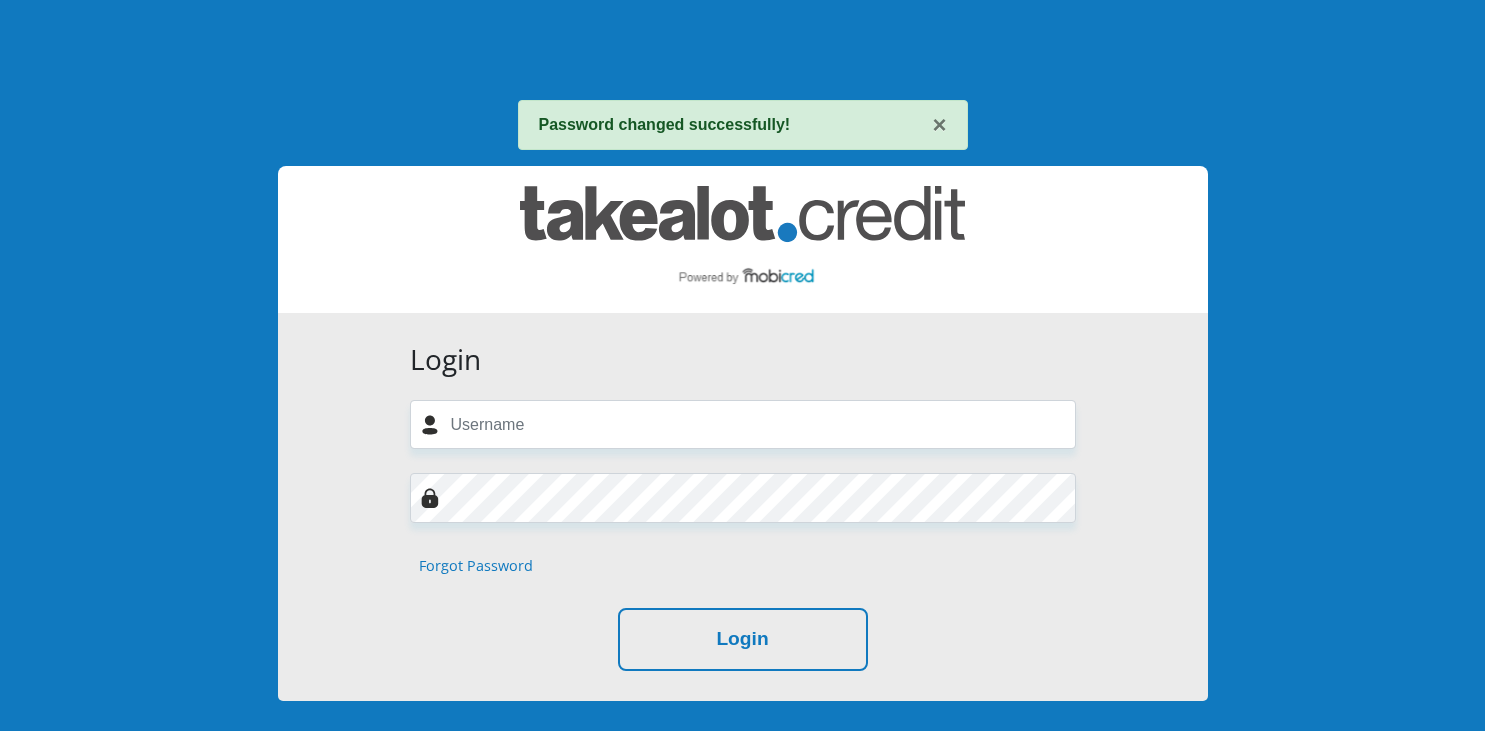 scroll, scrollTop: 0, scrollLeft: 0, axis: both 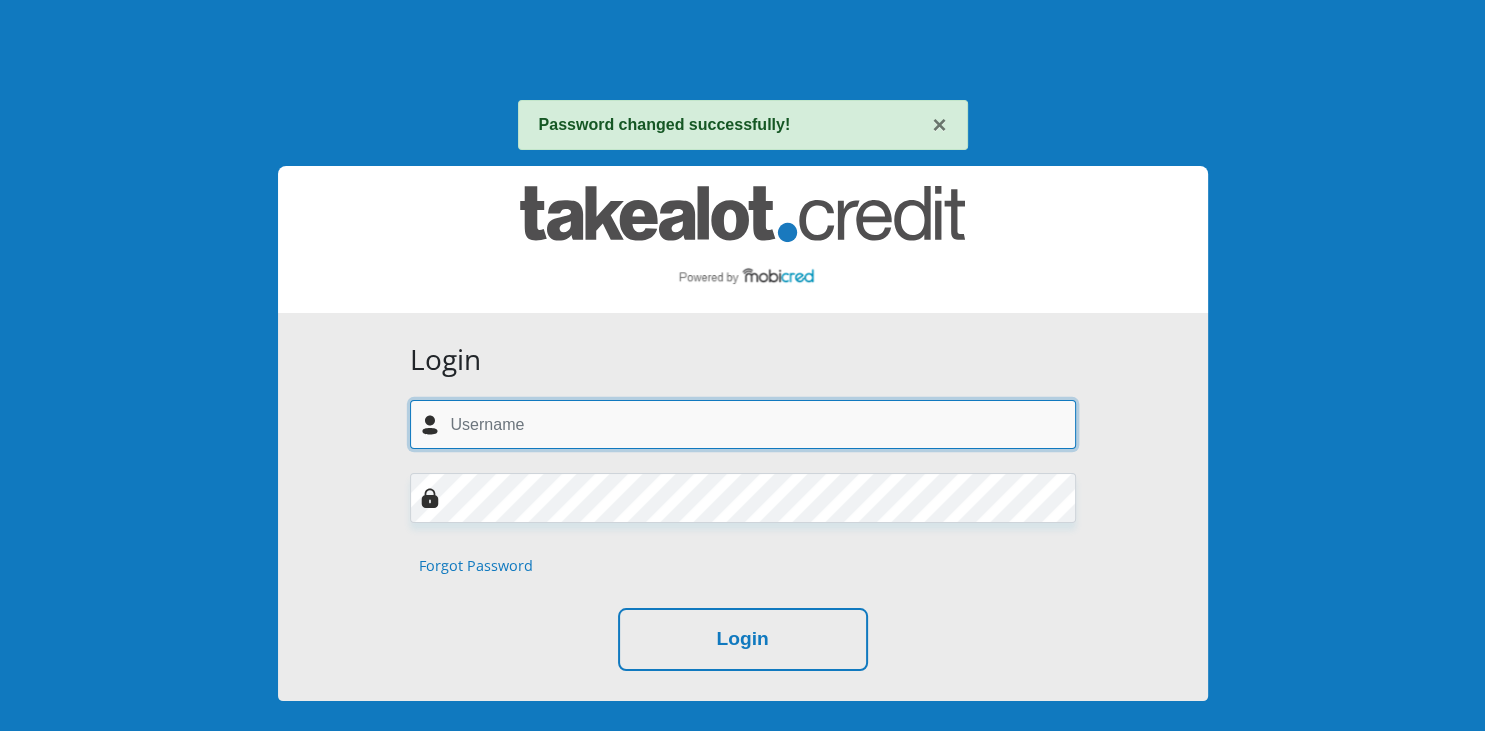 click at bounding box center (743, 424) 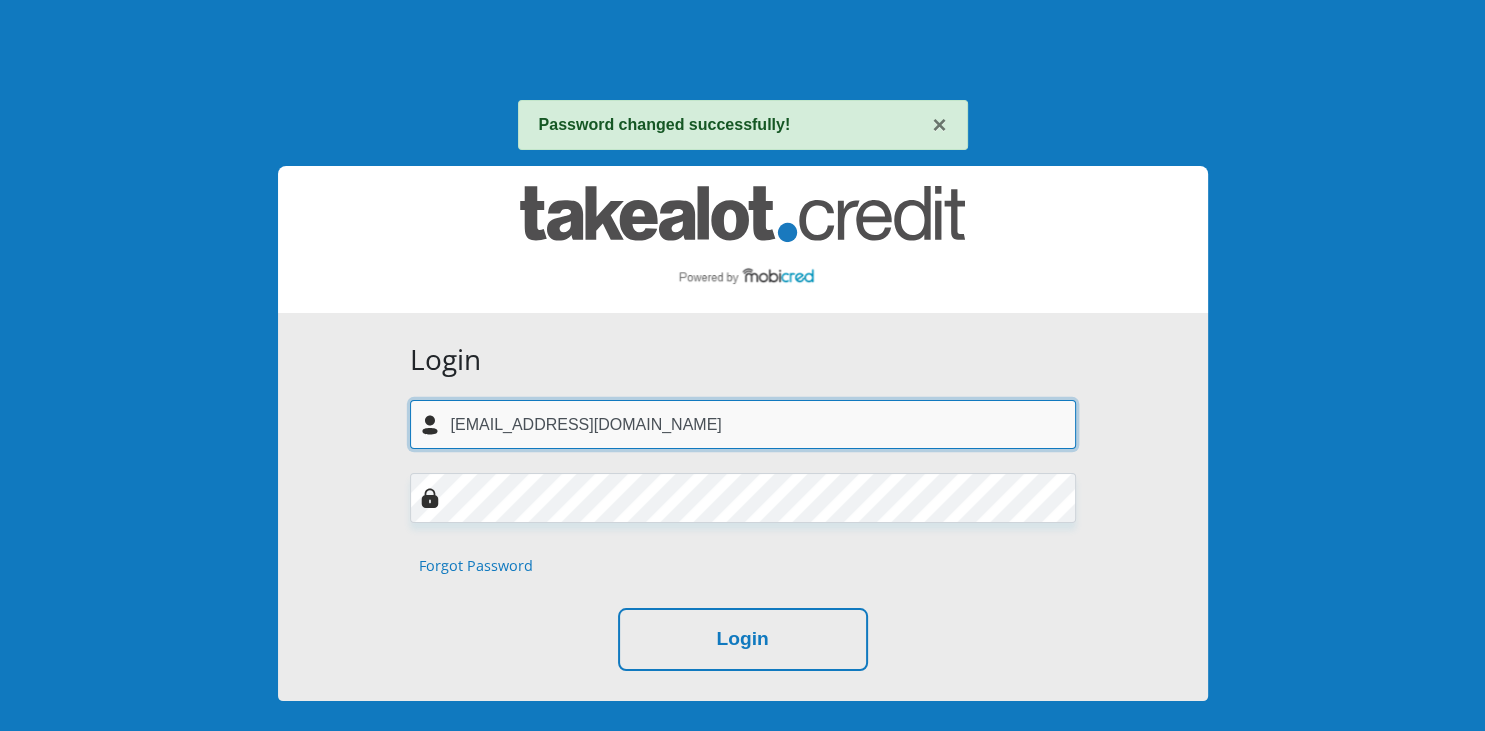 type on "jeanschonken@gmail.com" 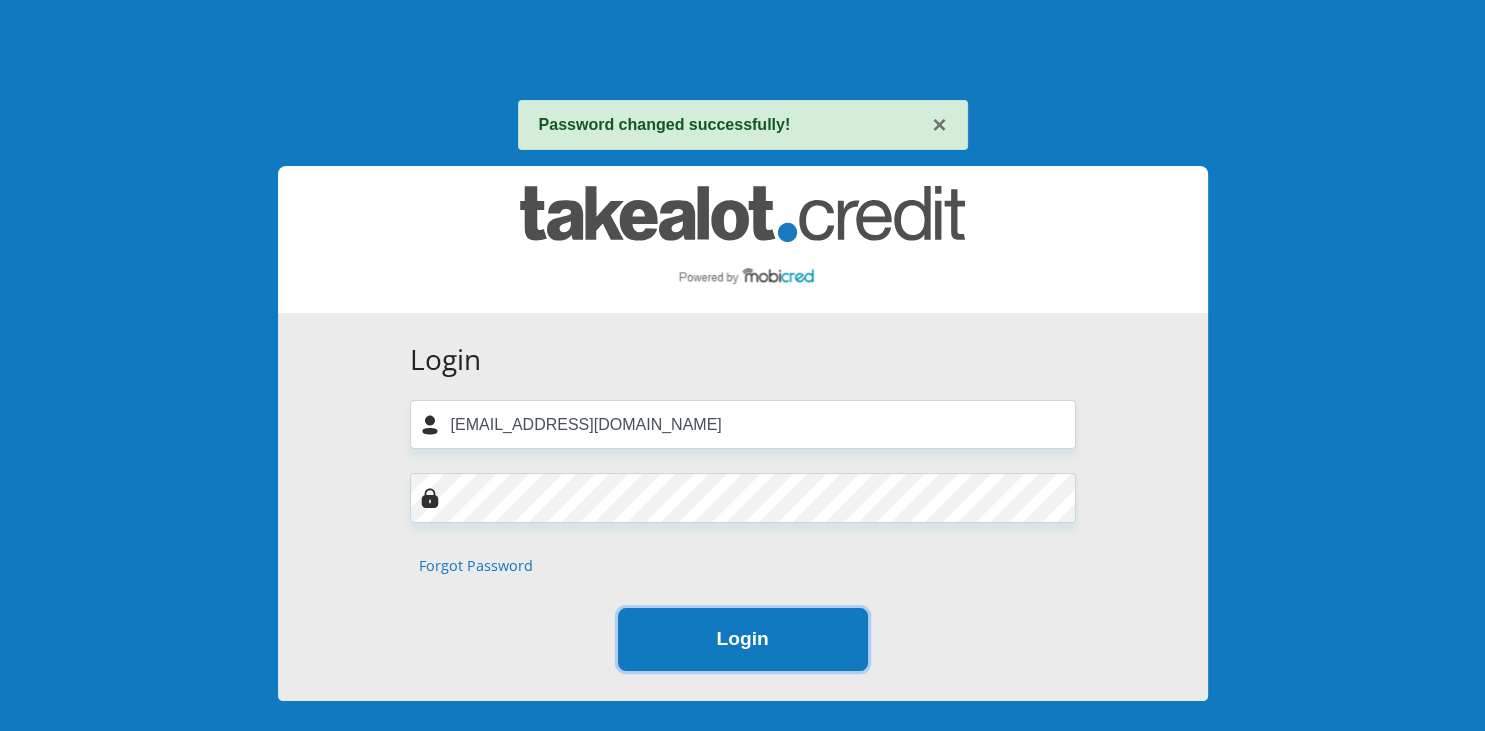 click on "Login" at bounding box center [743, 639] 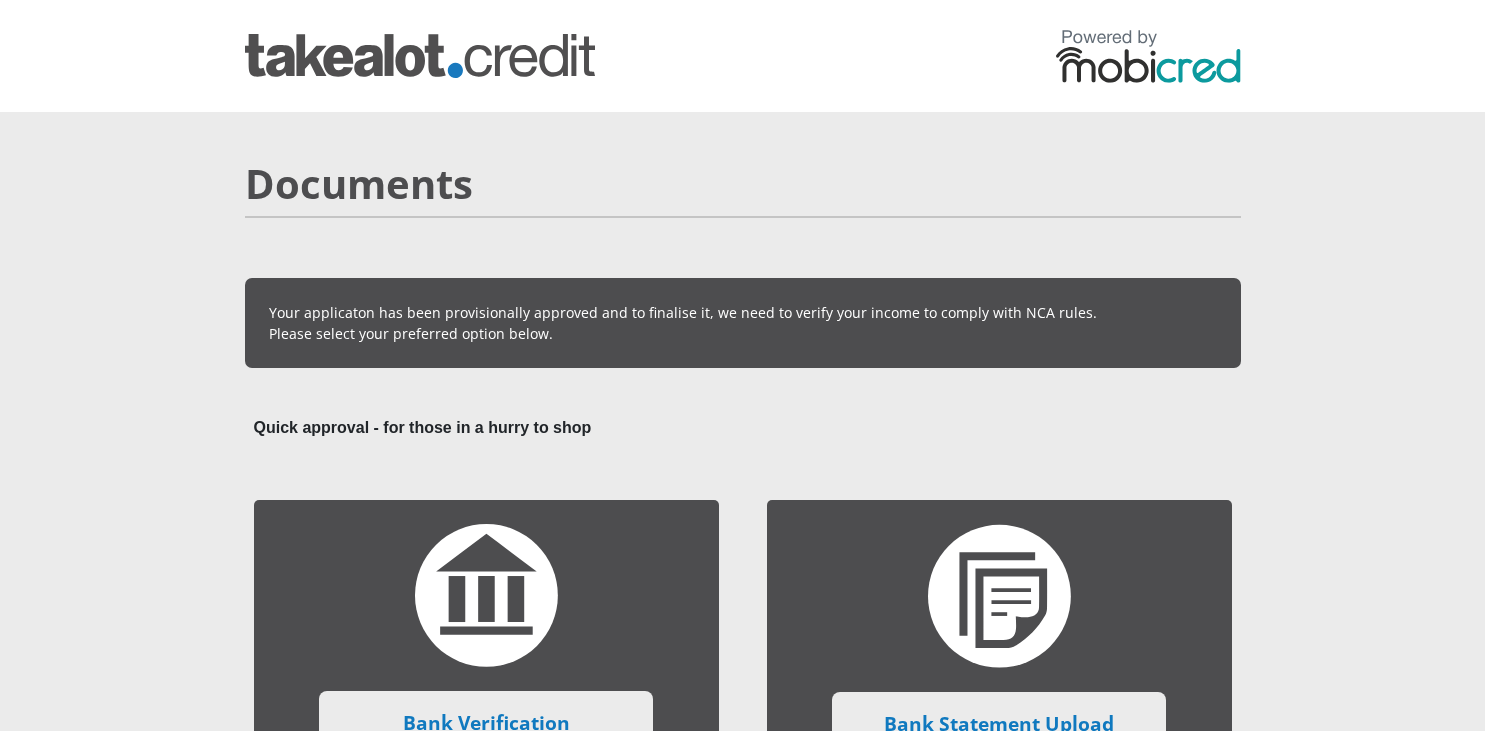 scroll, scrollTop: 0, scrollLeft: 0, axis: both 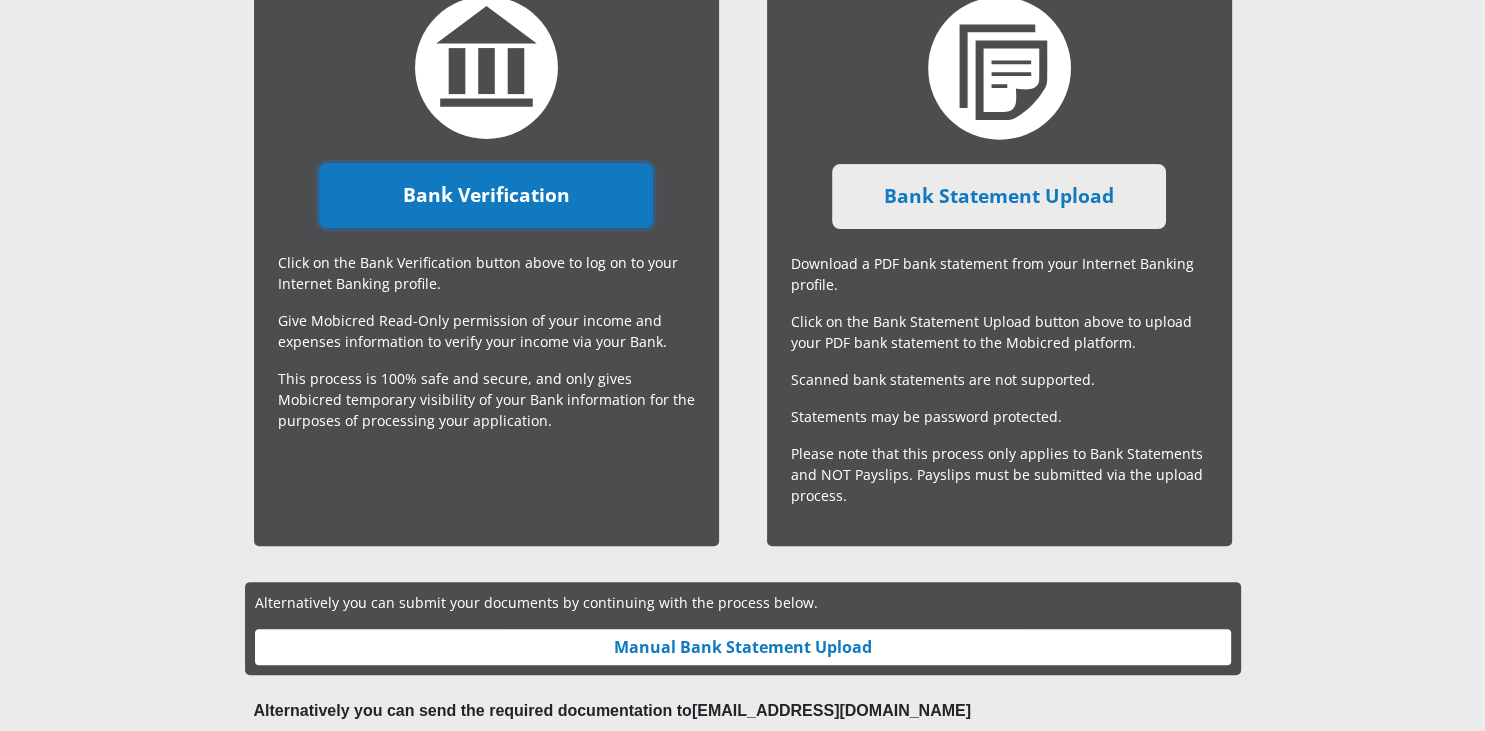 click on "Bank Verification" at bounding box center (486, 195) 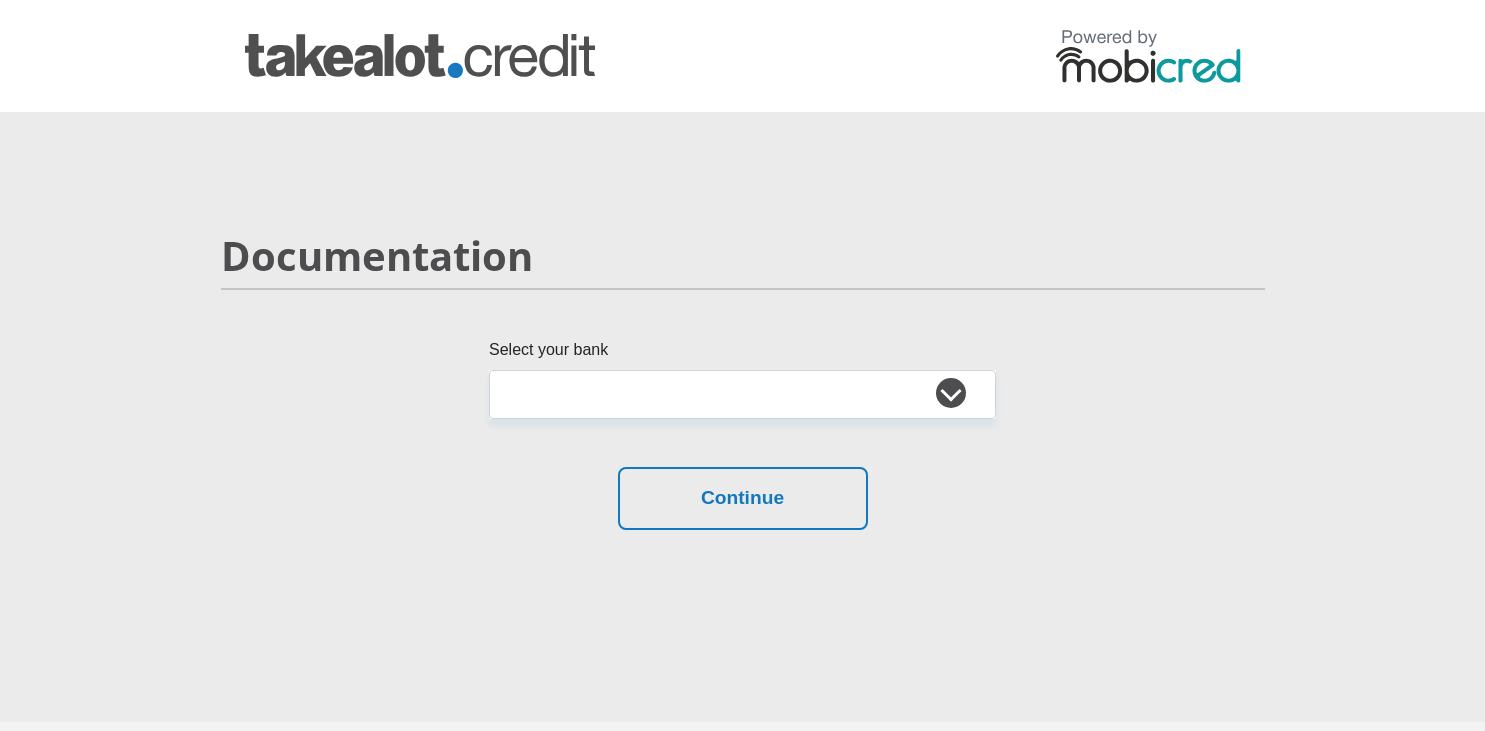 scroll, scrollTop: 0, scrollLeft: 0, axis: both 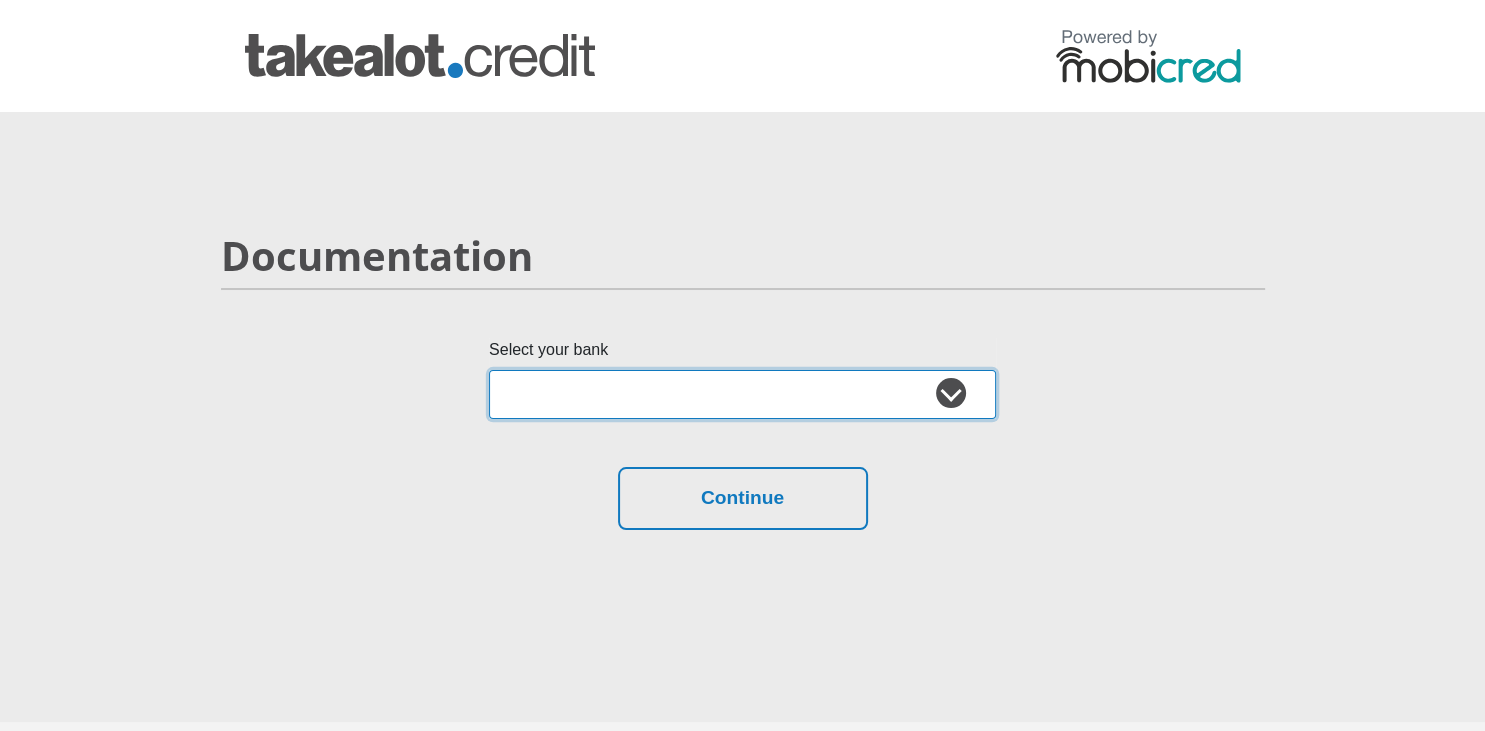 click on "Absa
Capitec Bank
Discovery Bank
First National Bank
Nedbank
Standard Bank
TymeBank" at bounding box center [742, 394] 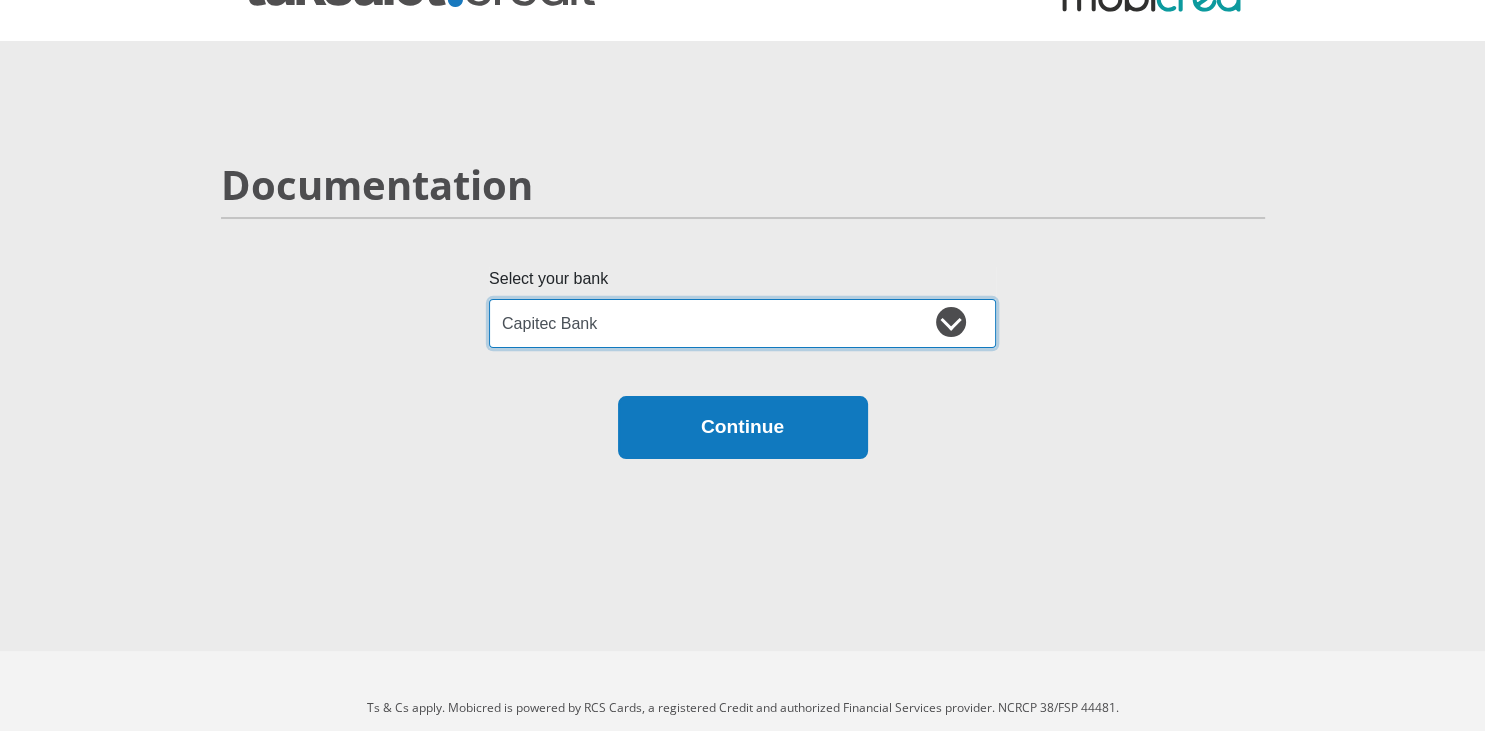 scroll, scrollTop: 104, scrollLeft: 0, axis: vertical 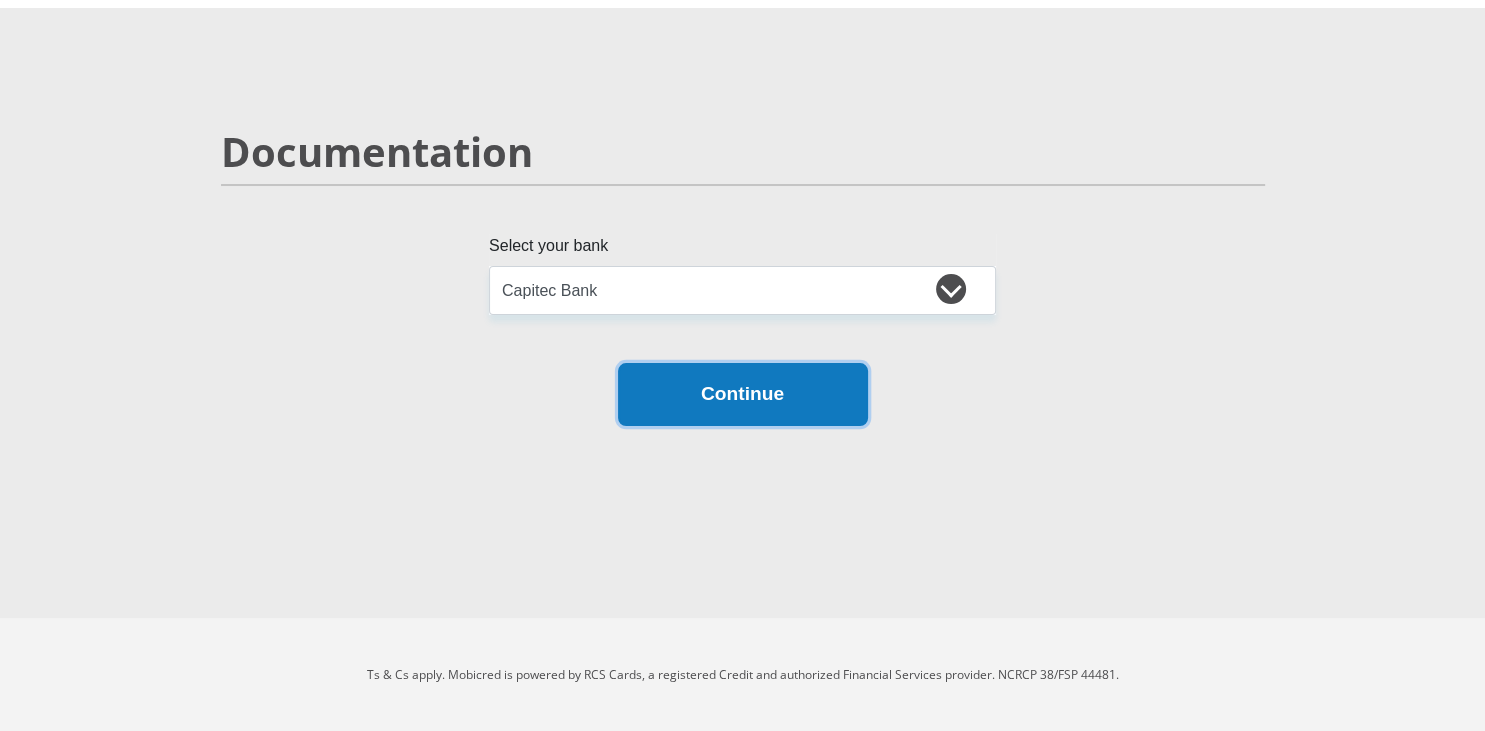click on "Continue" at bounding box center [743, 394] 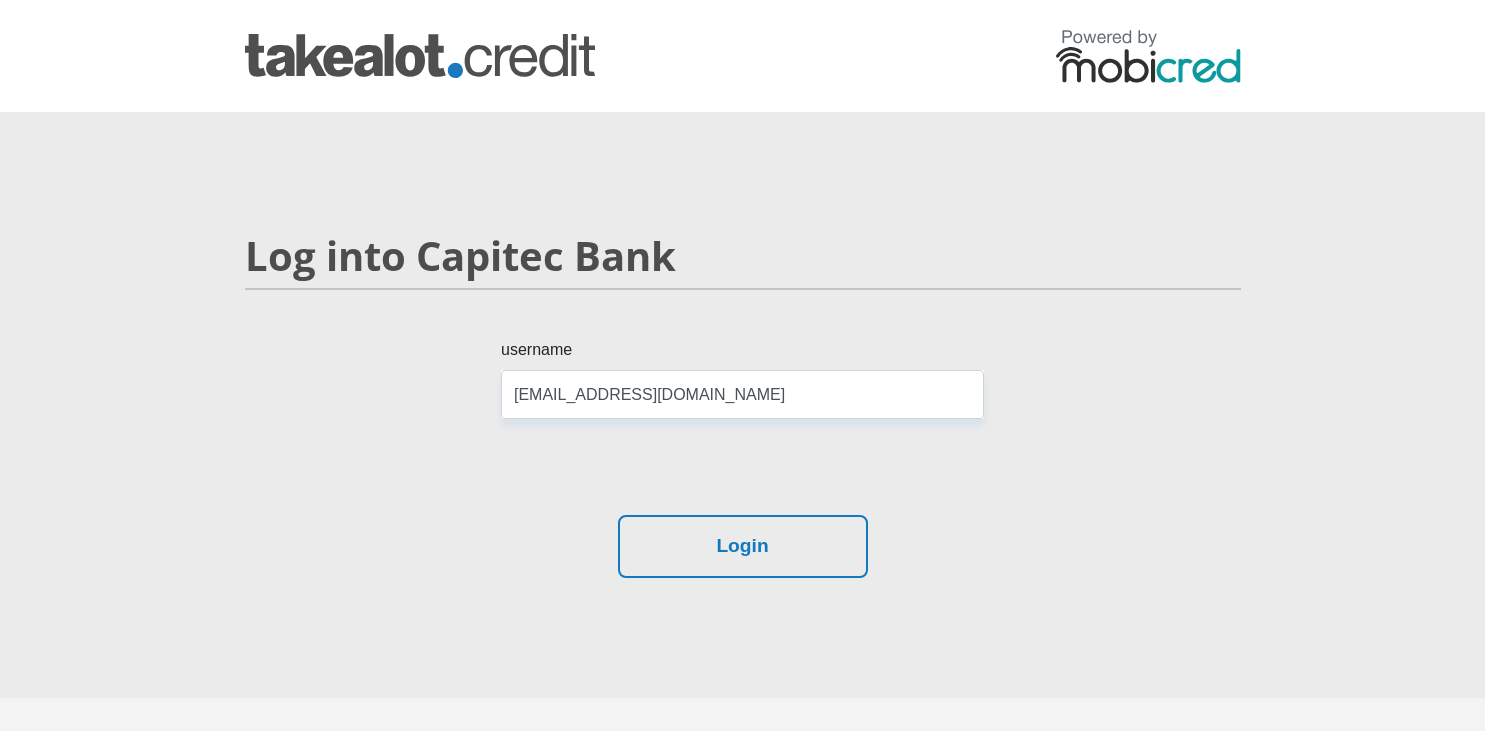 scroll, scrollTop: 0, scrollLeft: 0, axis: both 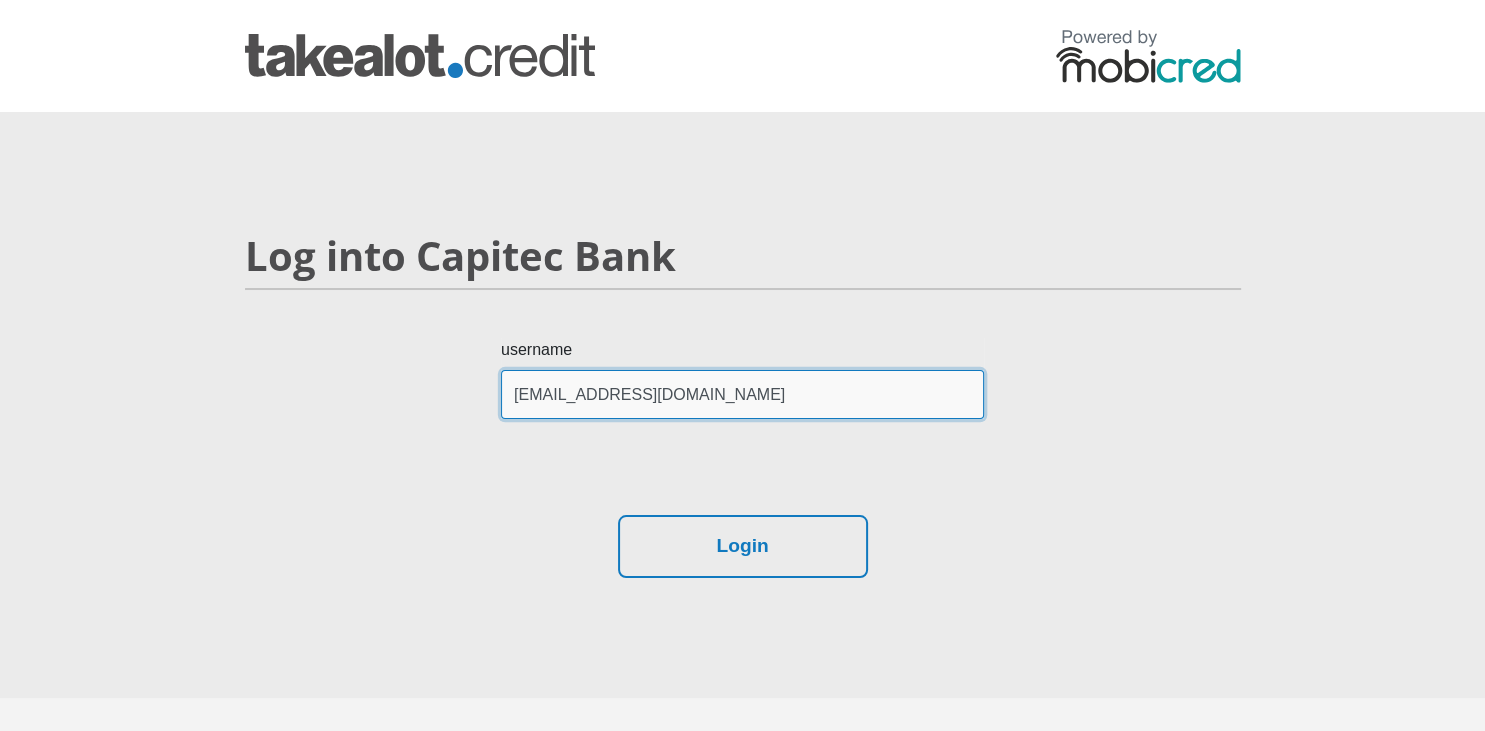 click on "[EMAIL_ADDRESS][DOMAIN_NAME]" at bounding box center (742, 394) 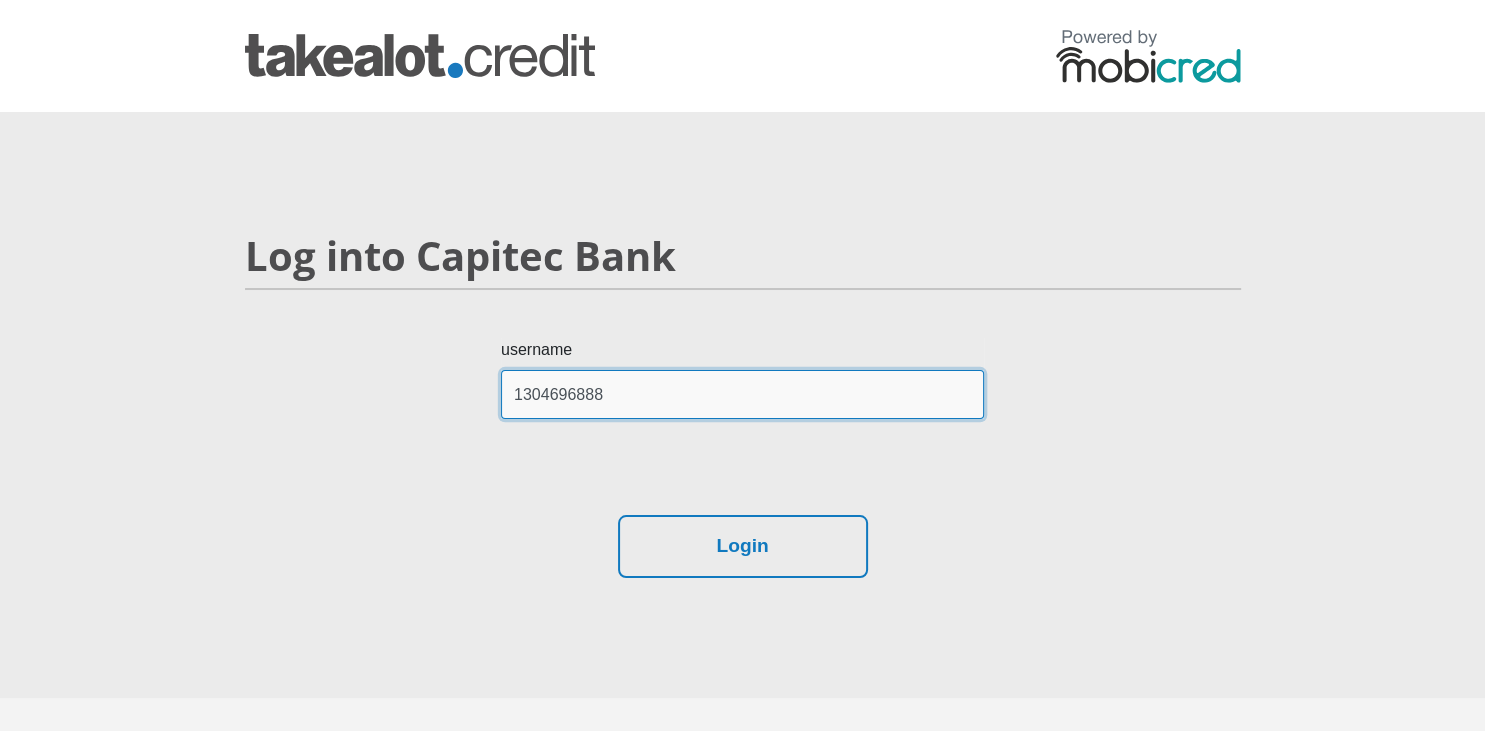 type on "1304696888" 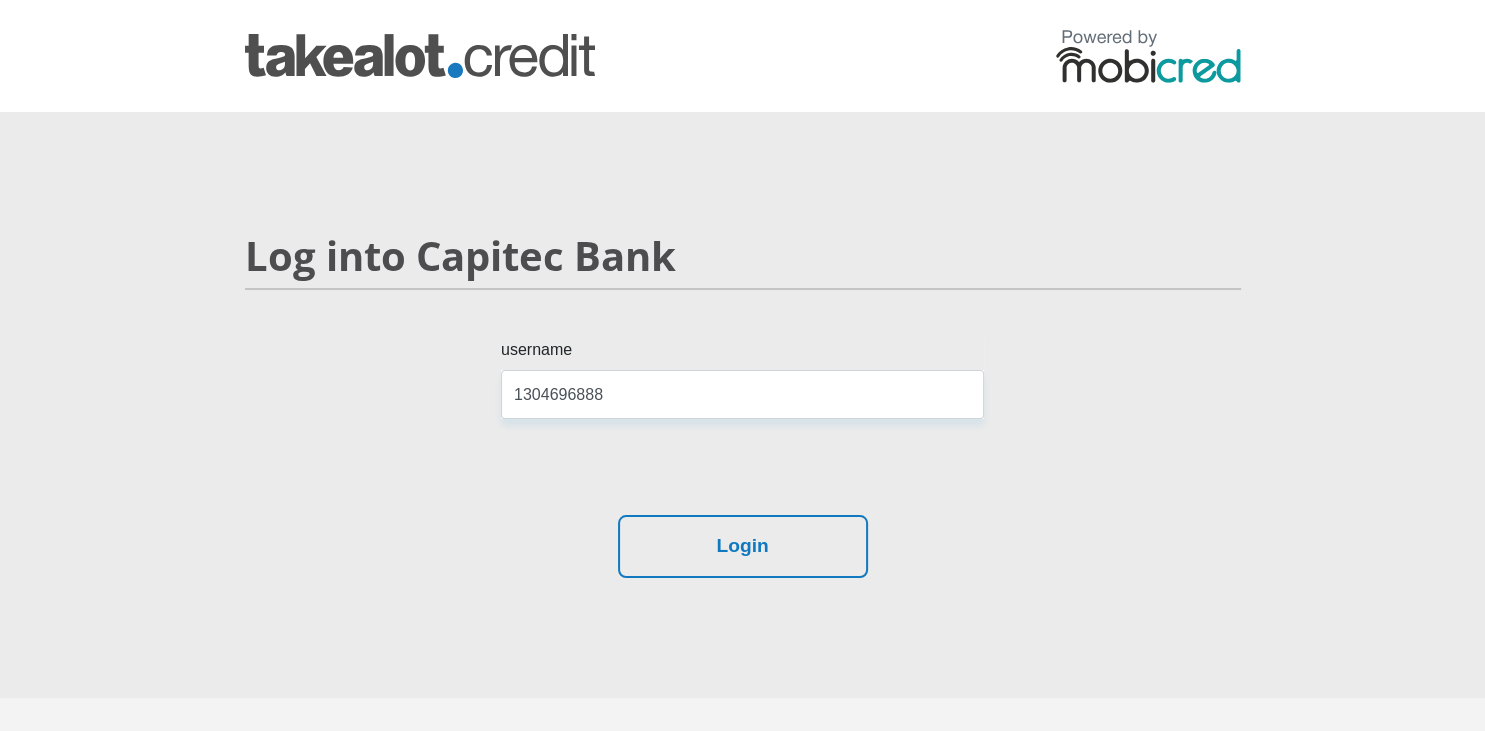 click on "Login" at bounding box center [743, 546] 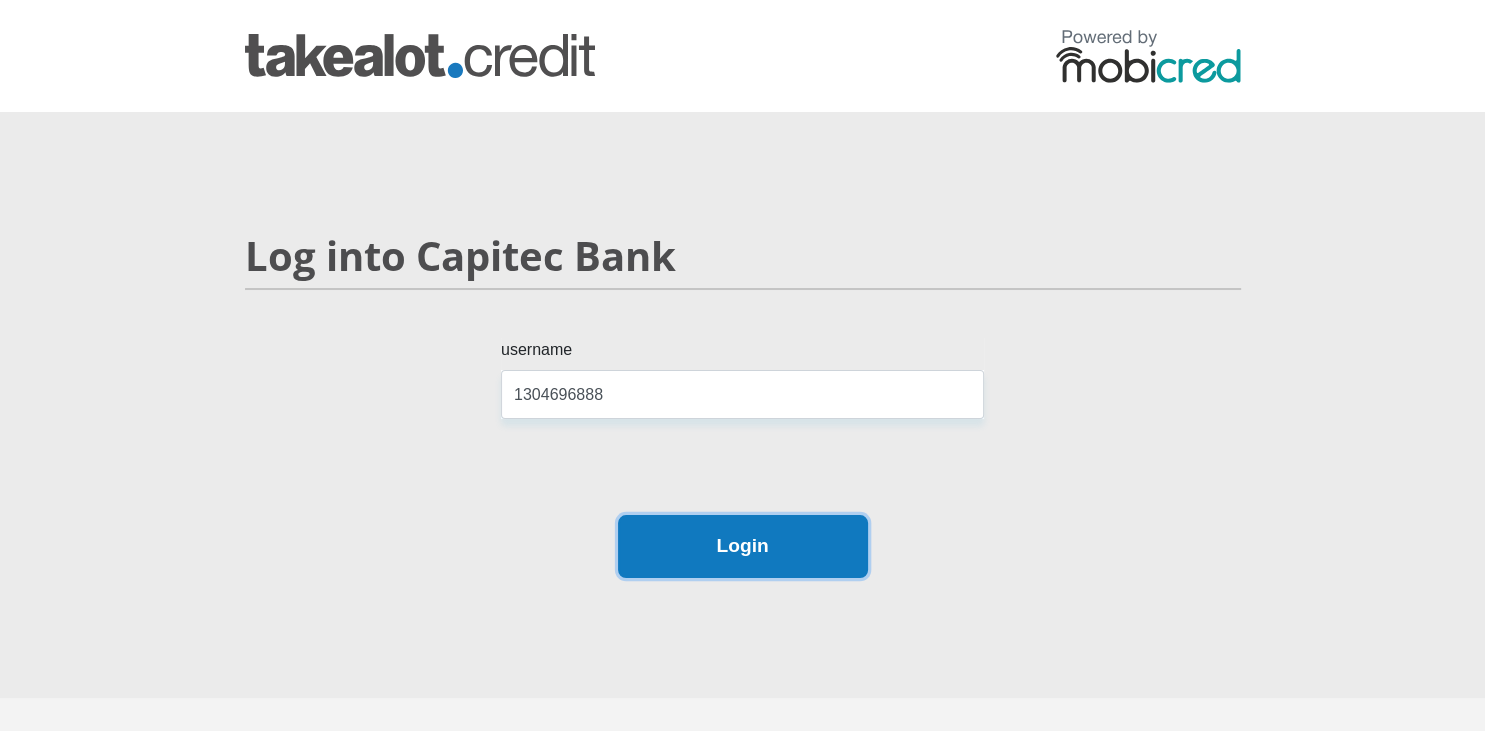 click on "Login" at bounding box center [743, 546] 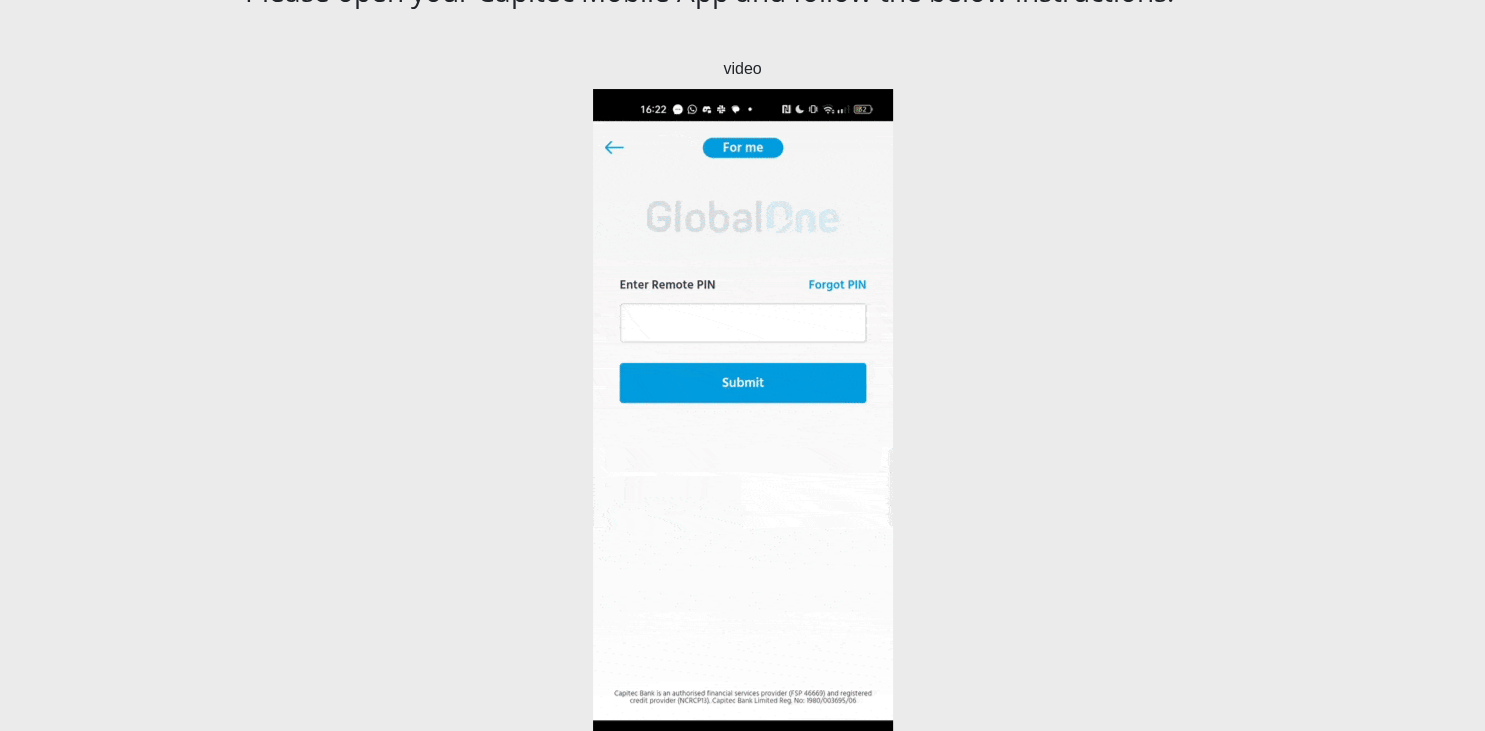 scroll, scrollTop: 422, scrollLeft: 0, axis: vertical 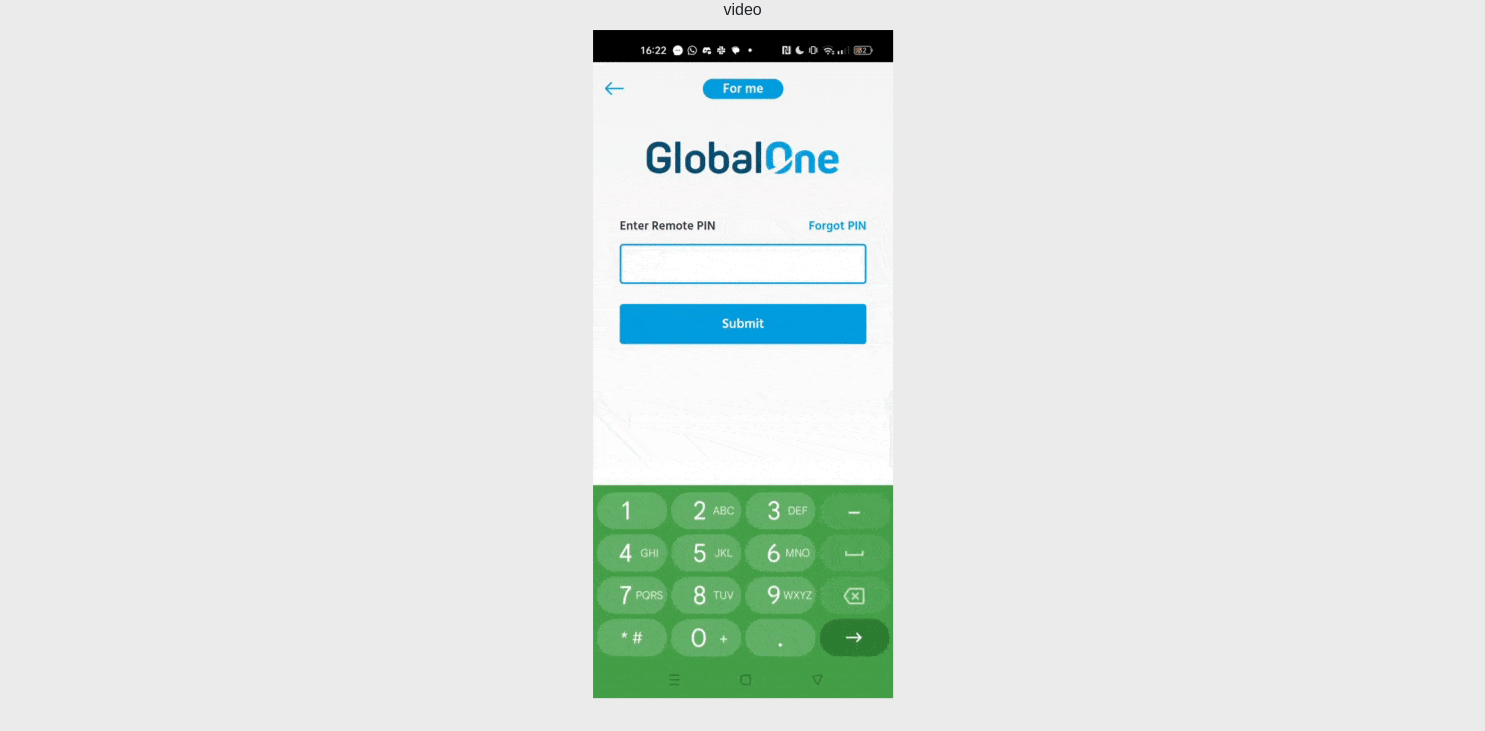 click at bounding box center [743, 364] 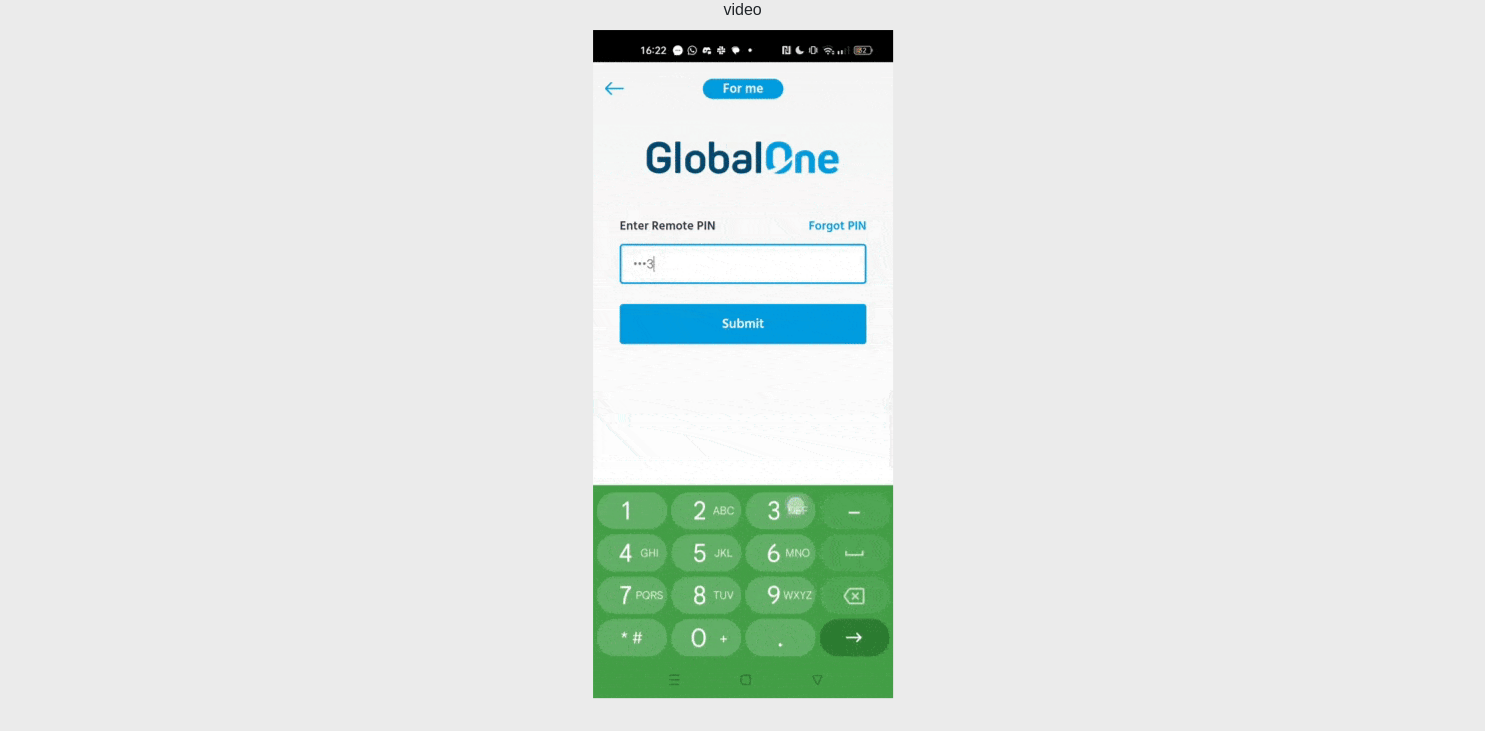 click at bounding box center [743, 364] 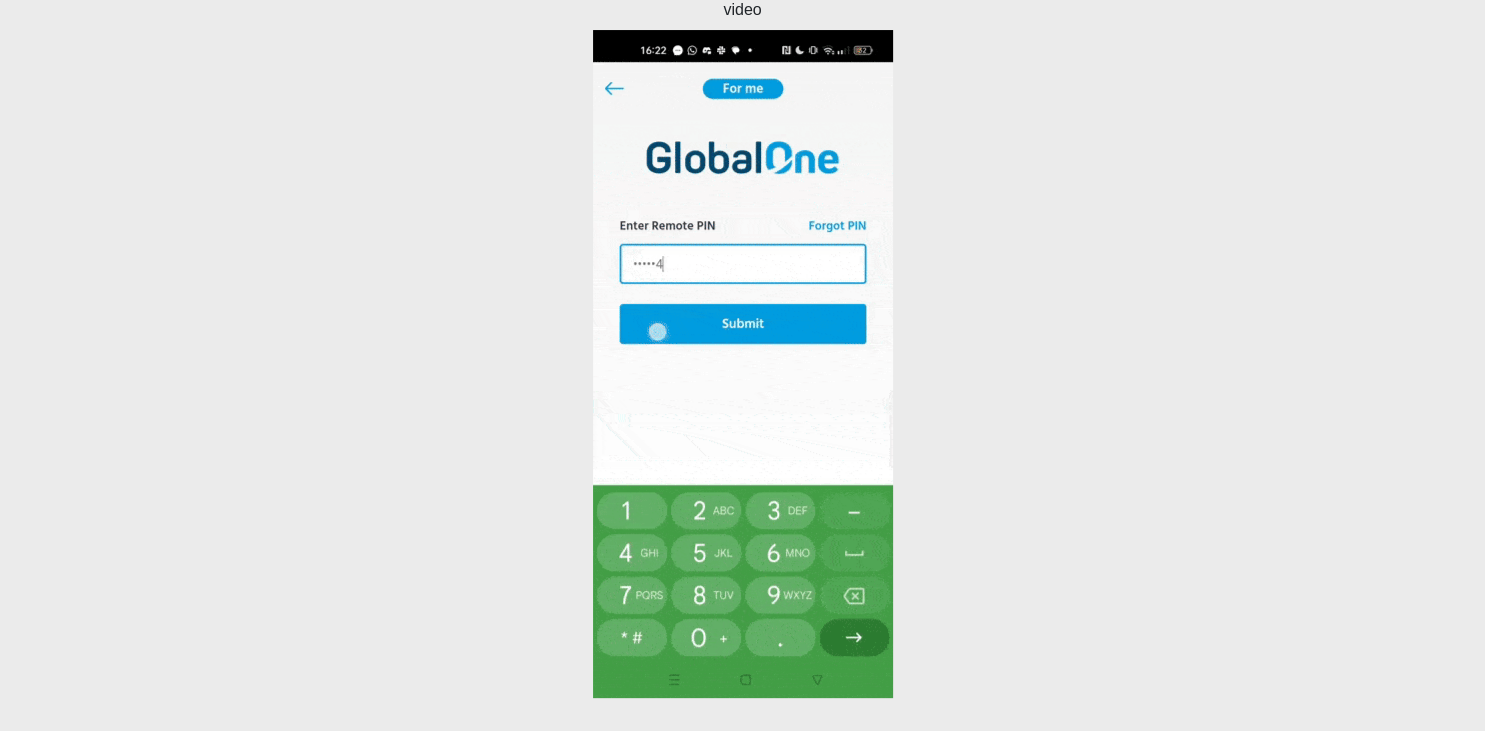 click at bounding box center (743, 364) 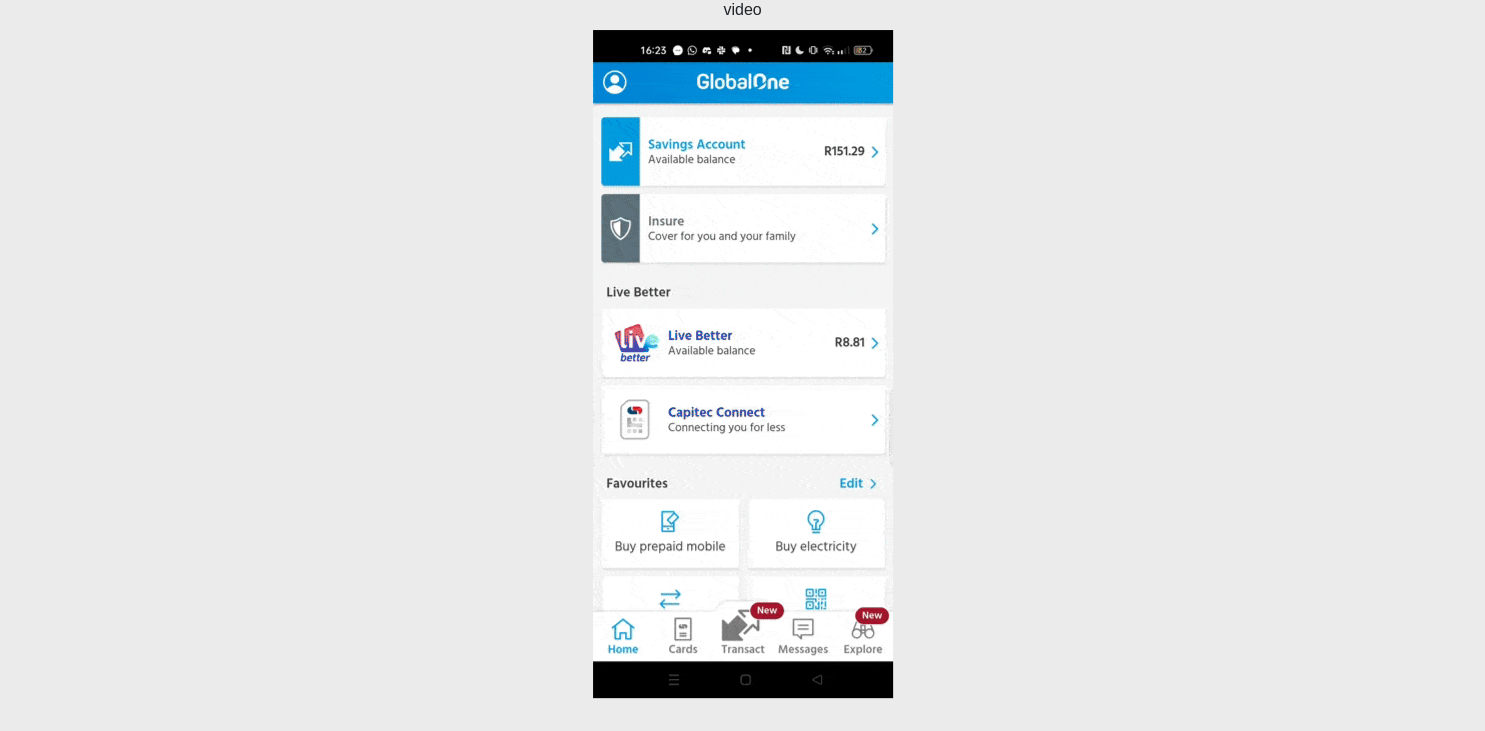 click at bounding box center (743, 364) 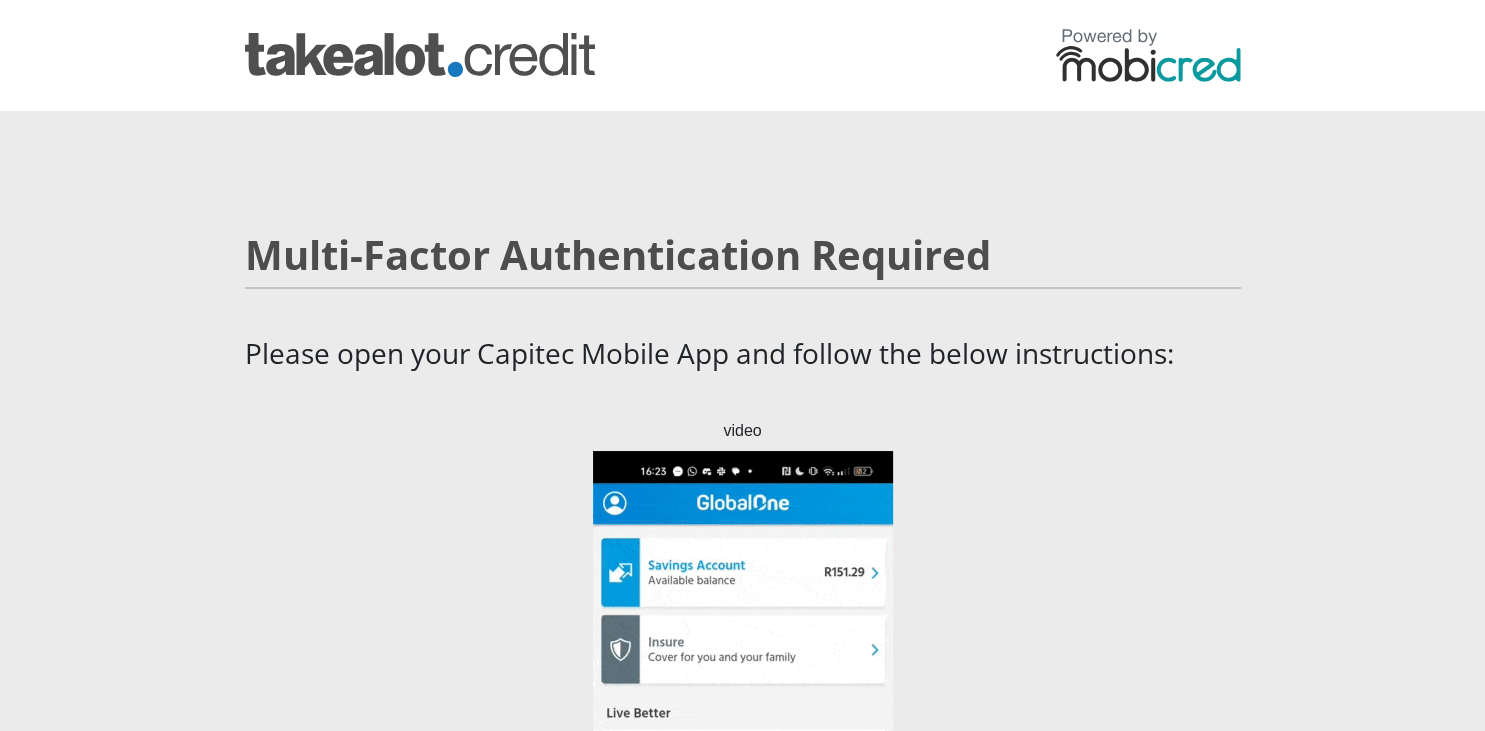 scroll, scrollTop: 0, scrollLeft: 0, axis: both 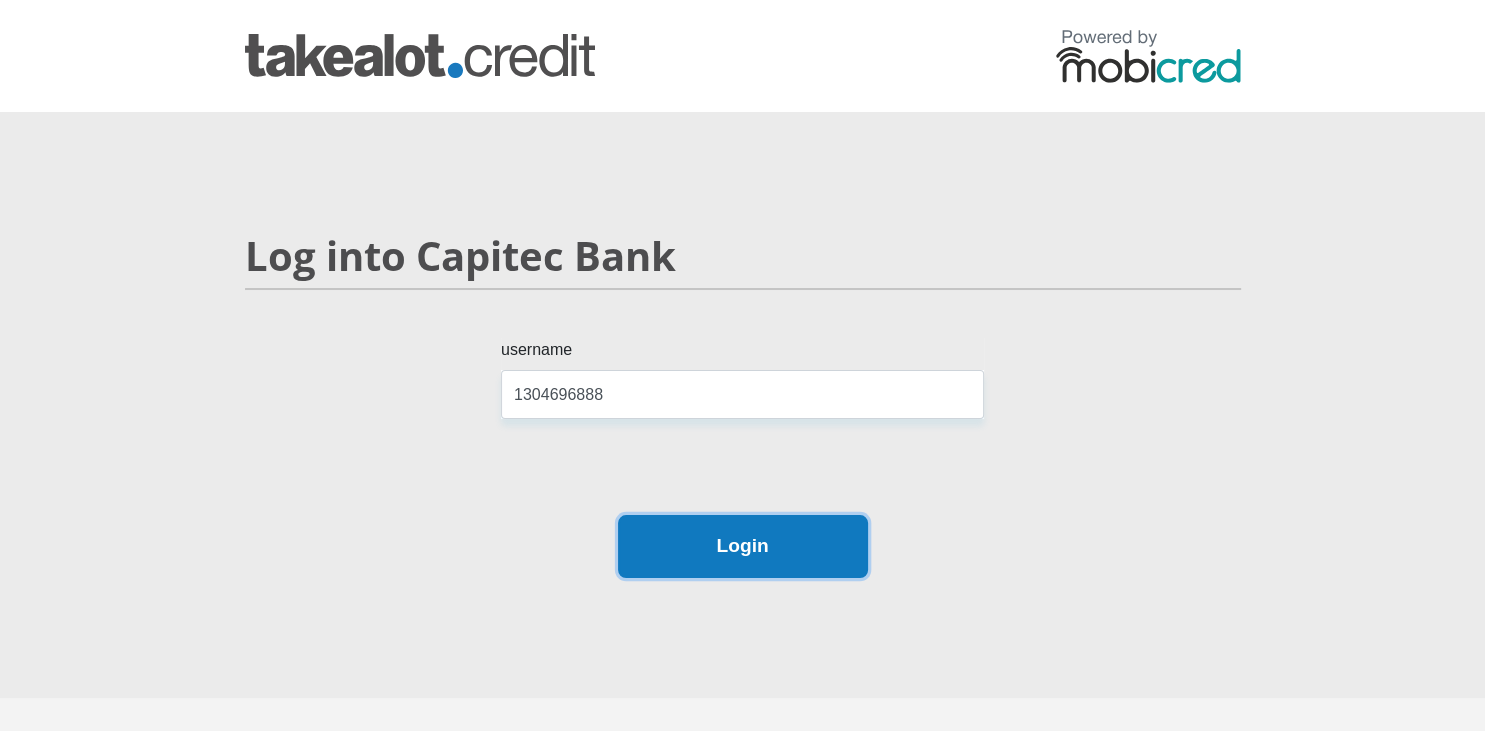 click on "Login" at bounding box center [743, 546] 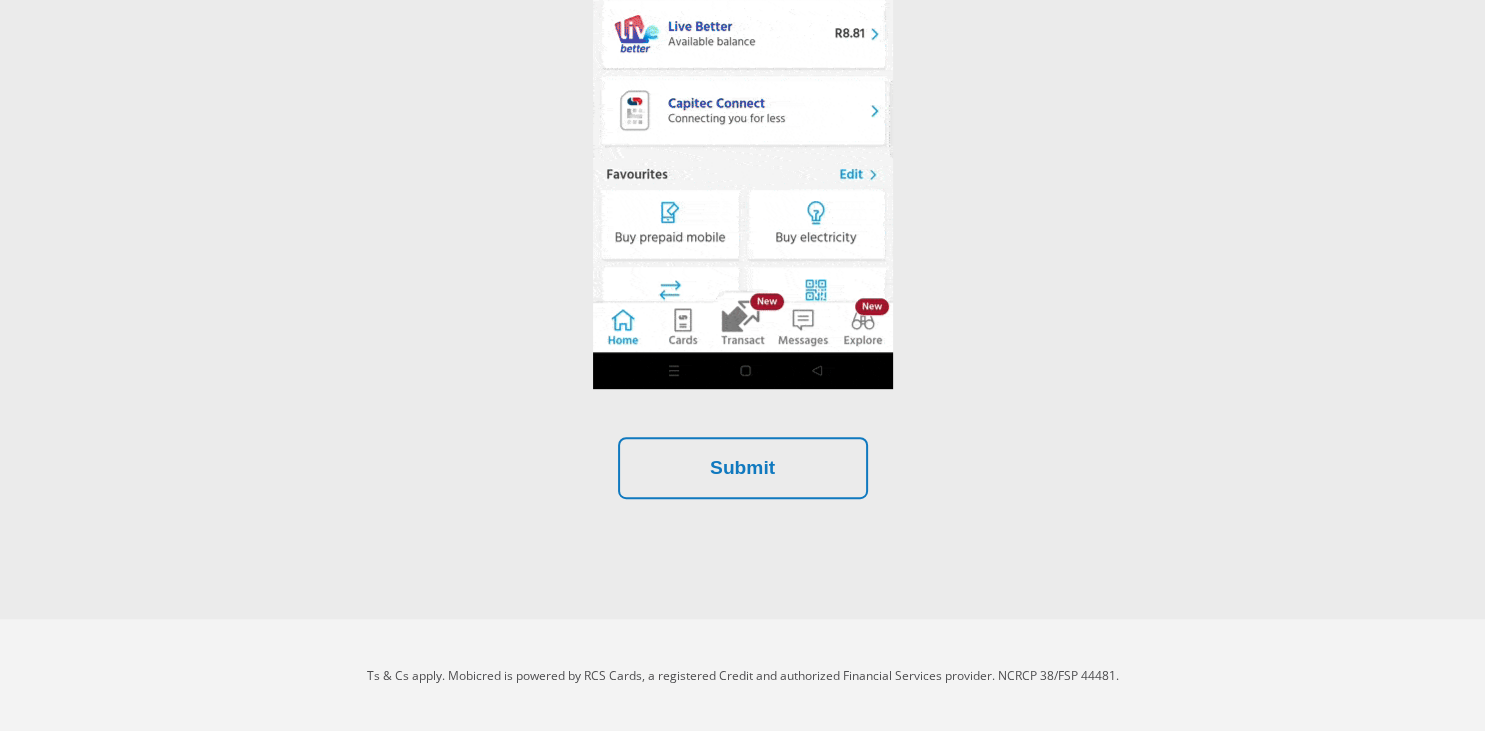 scroll, scrollTop: 732, scrollLeft: 0, axis: vertical 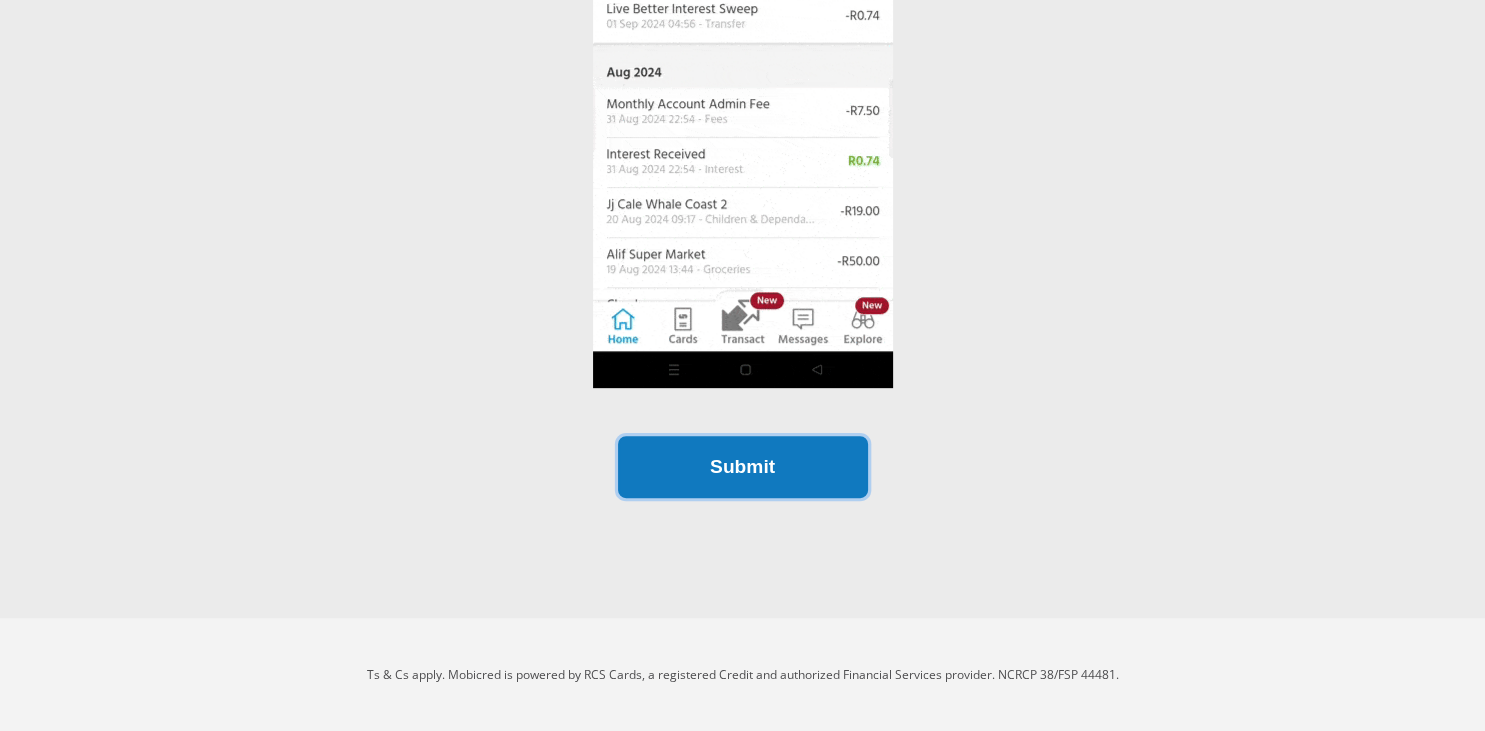 drag, startPoint x: 708, startPoint y: 481, endPoint x: 694, endPoint y: 485, distance: 14.56022 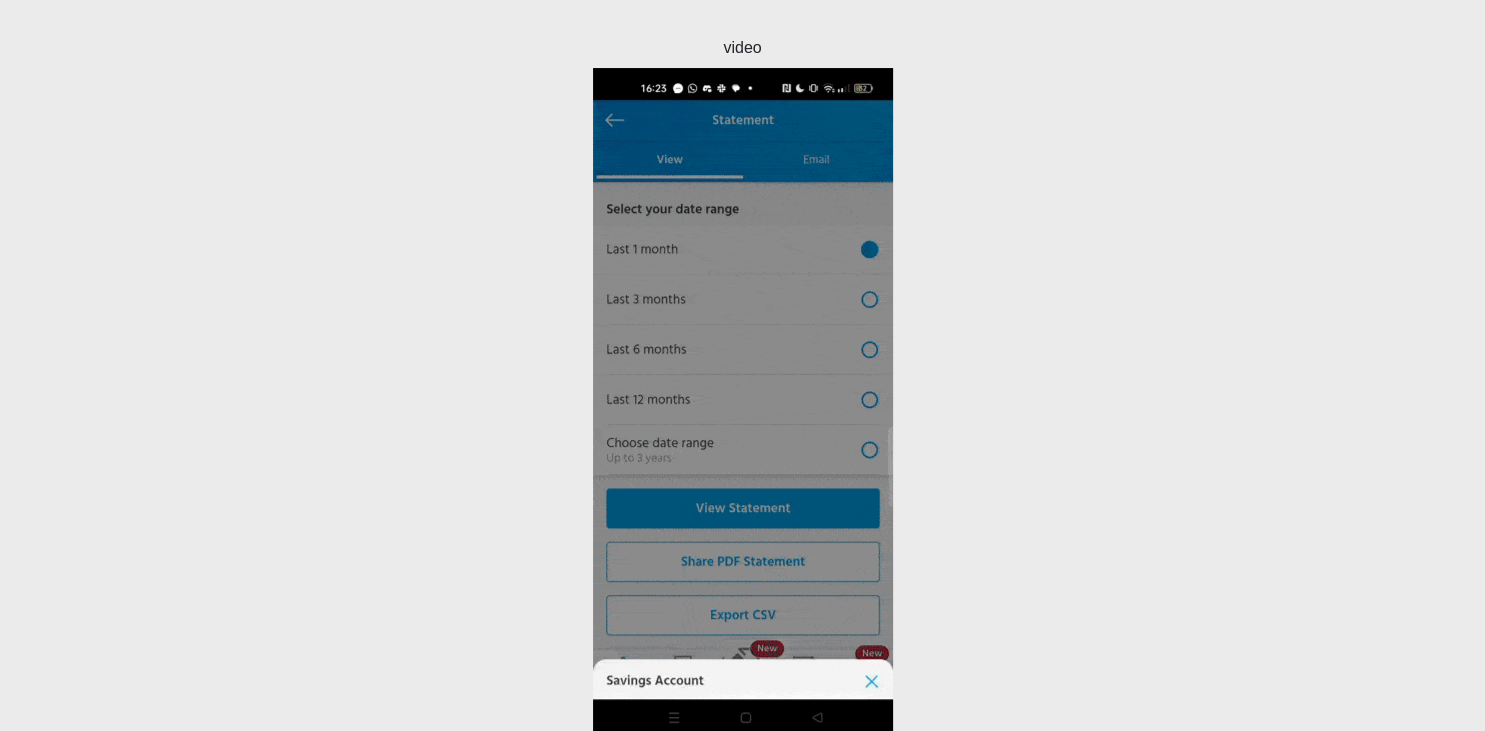 scroll, scrollTop: 415, scrollLeft: 0, axis: vertical 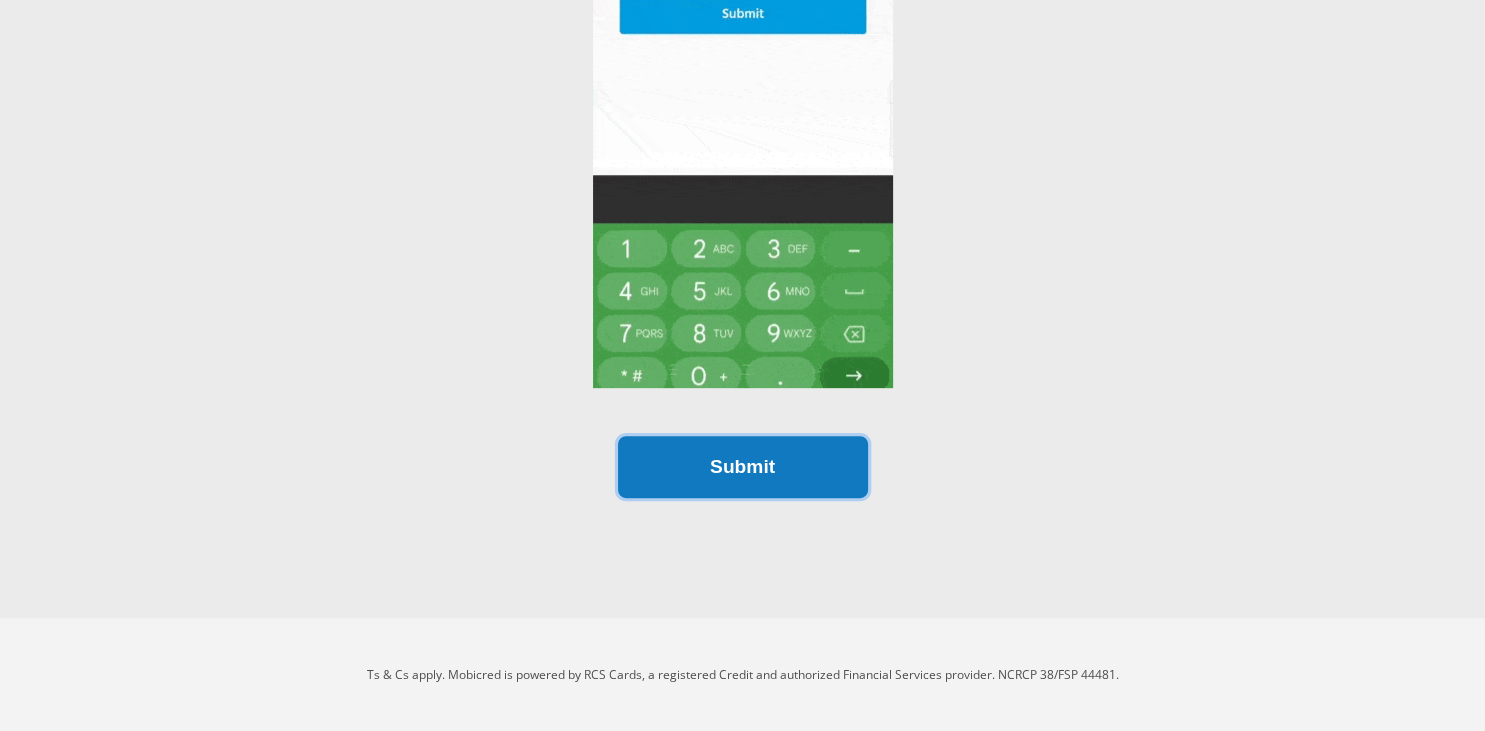 click on "Submit" at bounding box center (743, 467) 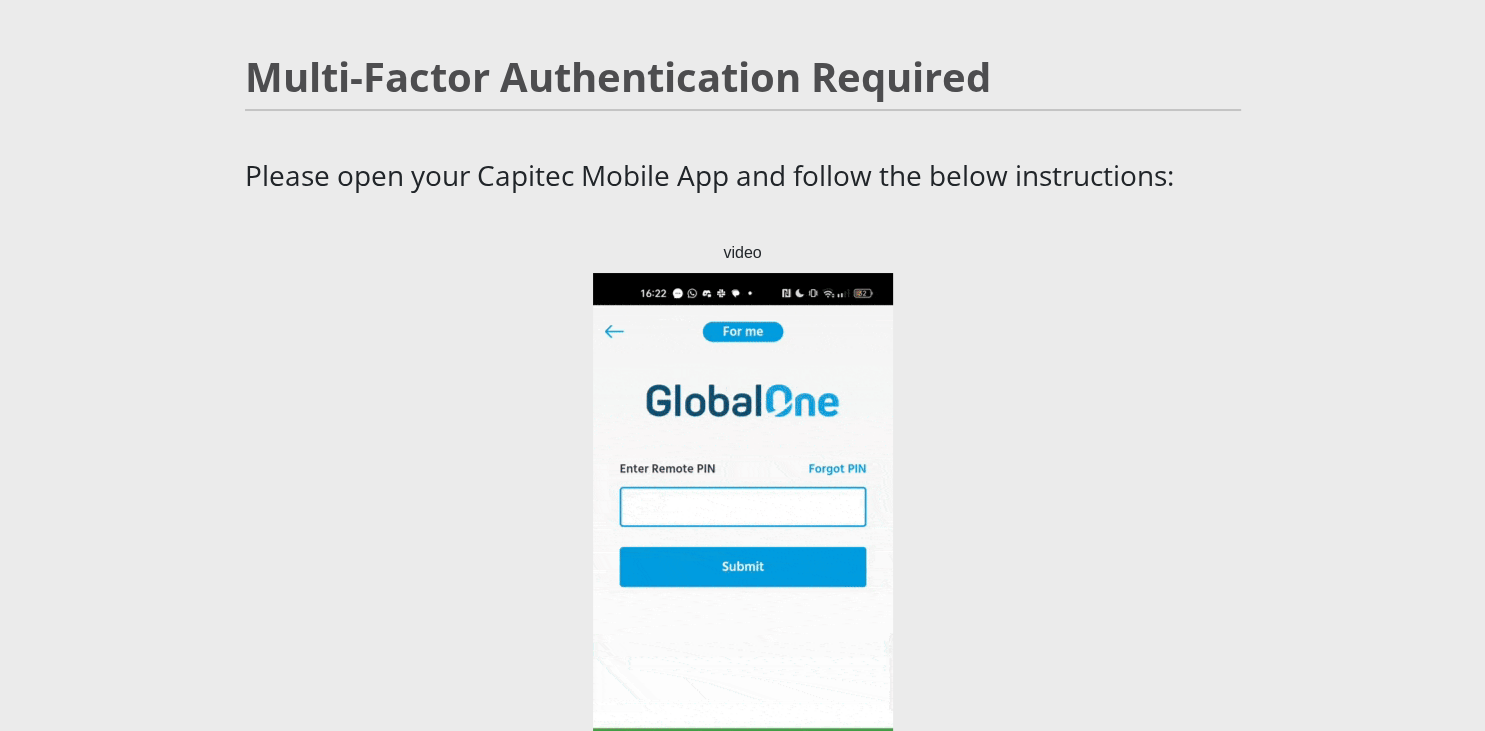scroll, scrollTop: 98, scrollLeft: 0, axis: vertical 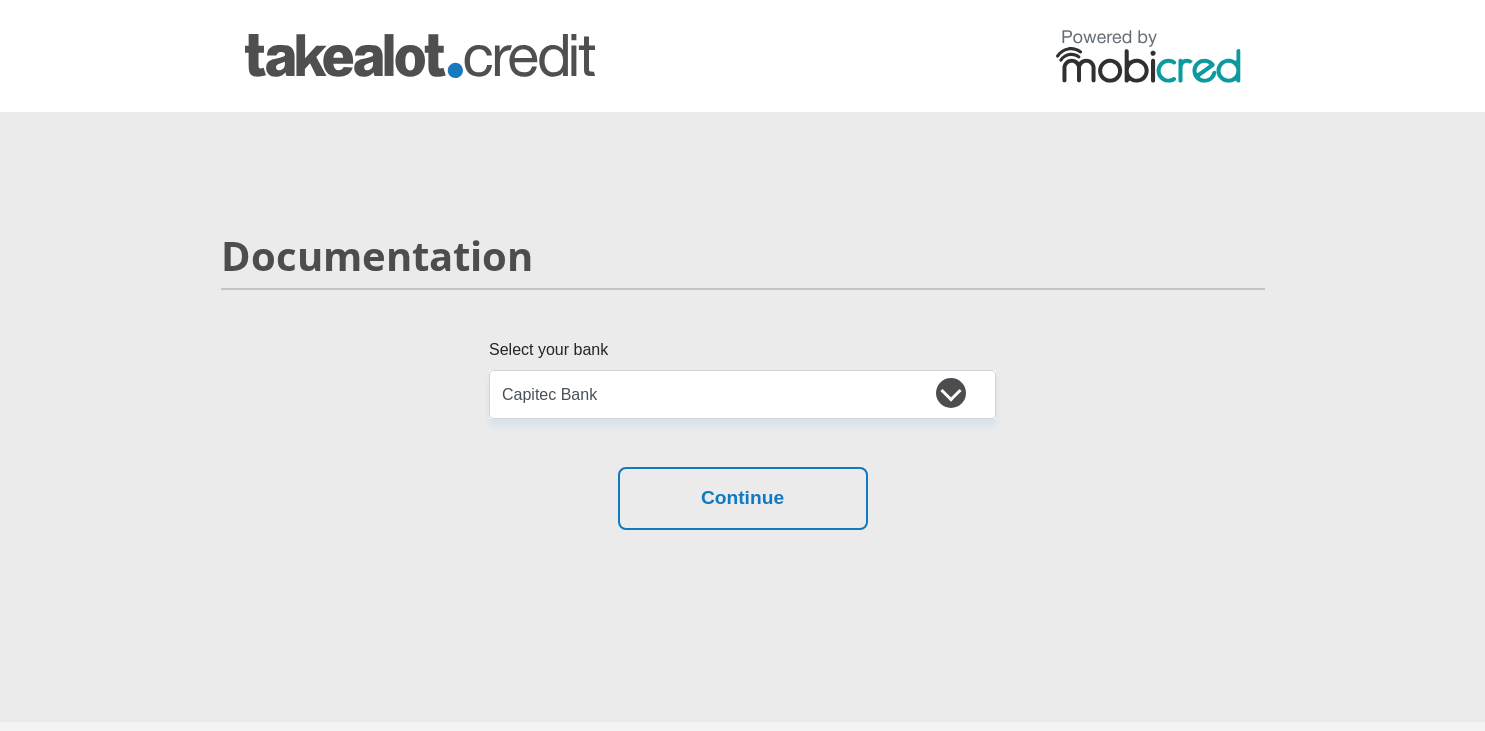 select on "{"id":"2","title":"Capitec Bank","institution":"Capitec","alias":"capitec","country":"ZA","branch_code":470010,"login_fields":[{"title":"username","name":"field1","placeholder":"Account Number"}]}" 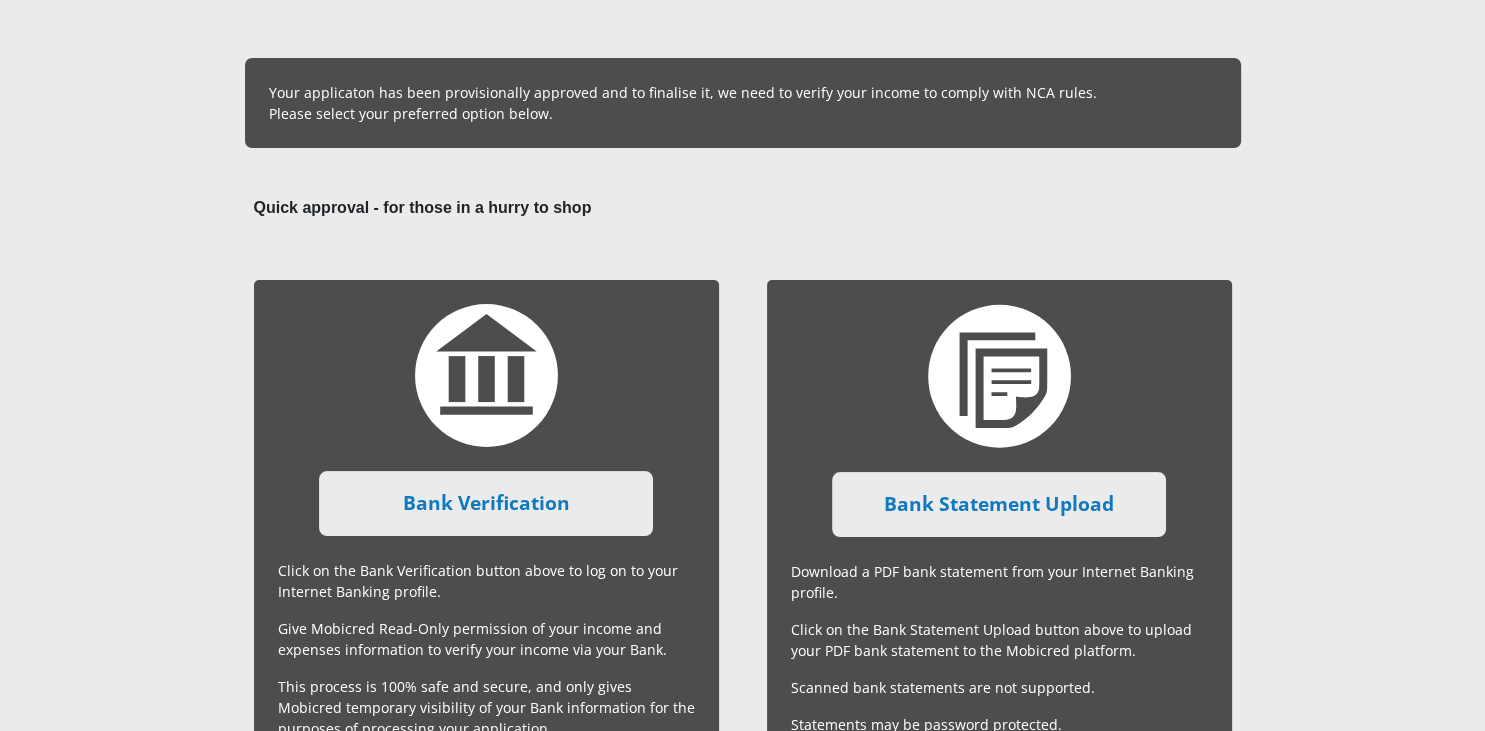 scroll, scrollTop: 211, scrollLeft: 0, axis: vertical 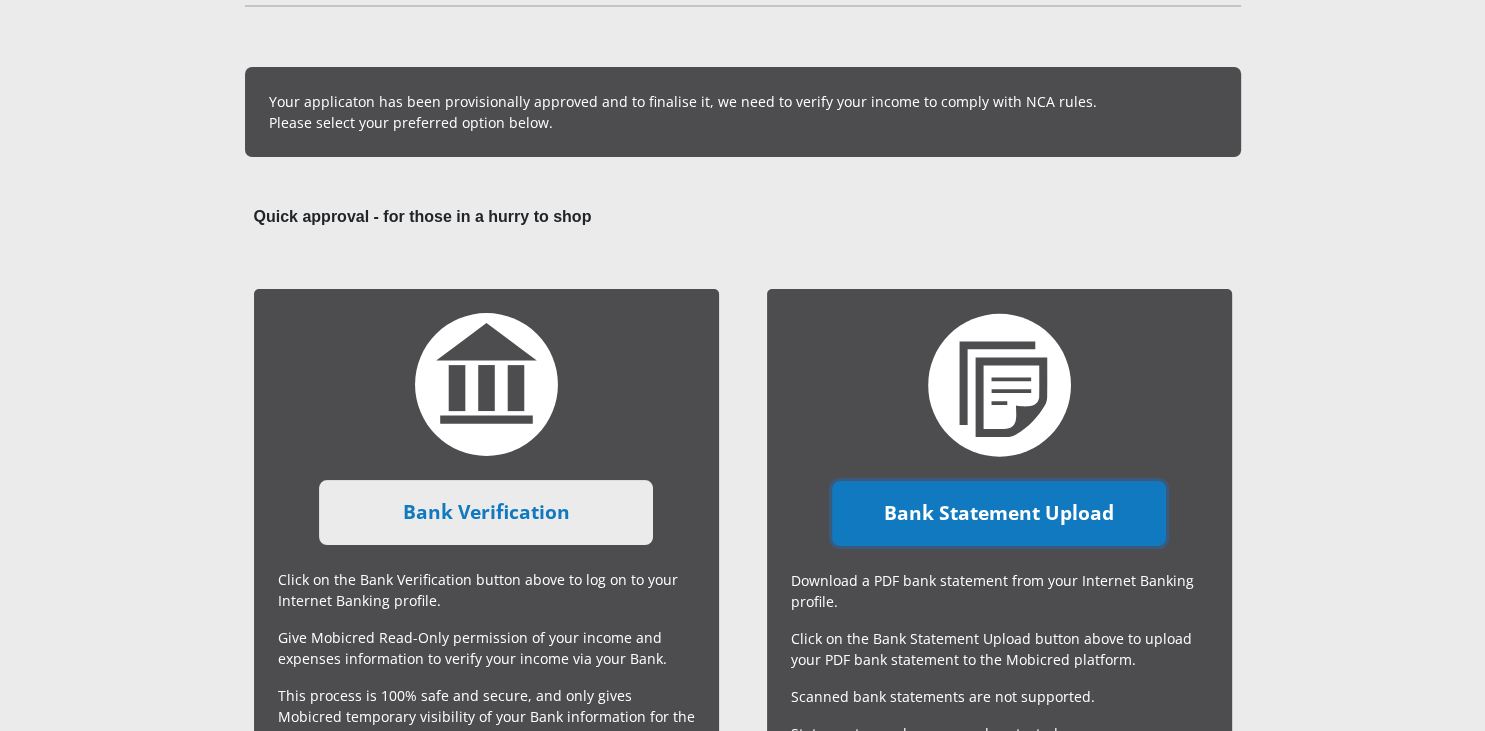 click on "Bank Statement Upload" at bounding box center [999, 513] 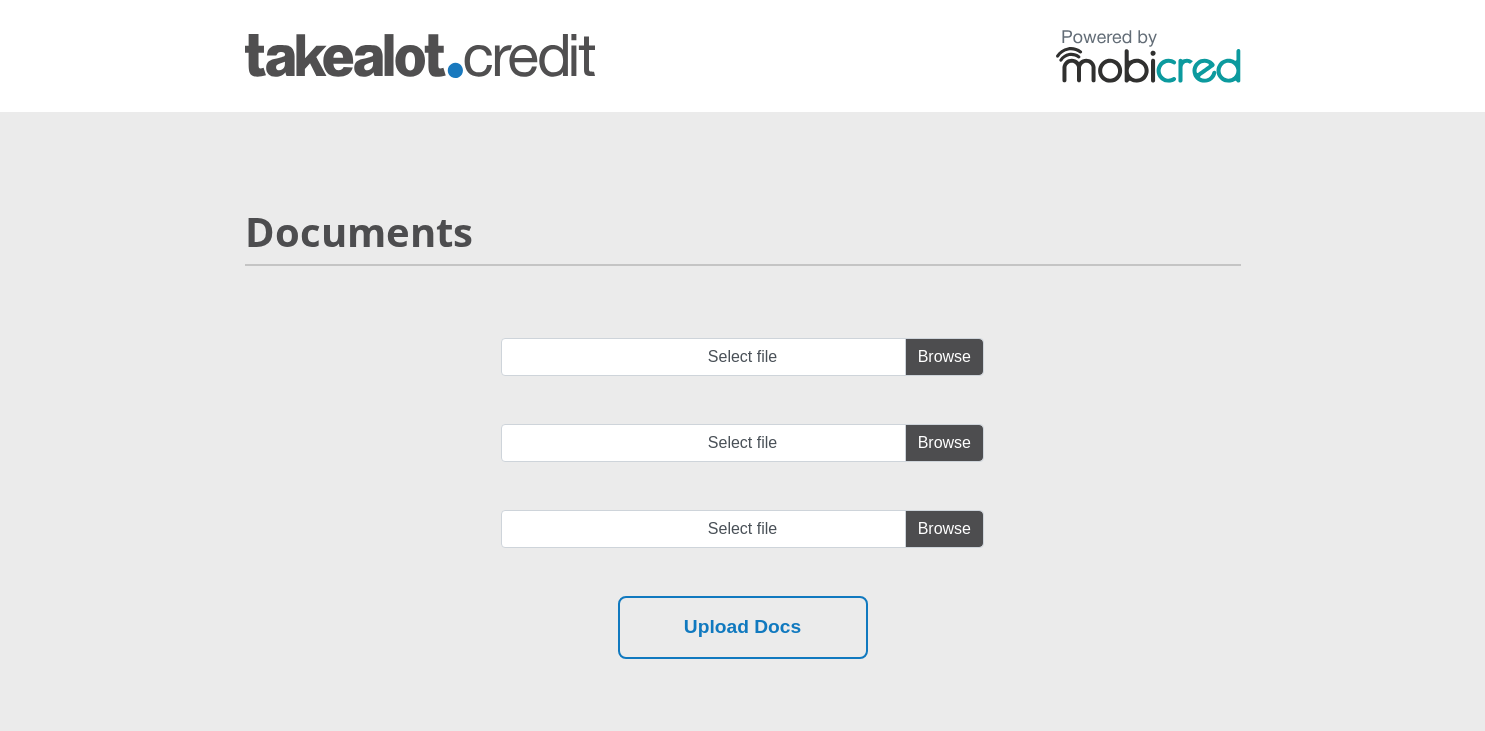 scroll, scrollTop: 0, scrollLeft: 0, axis: both 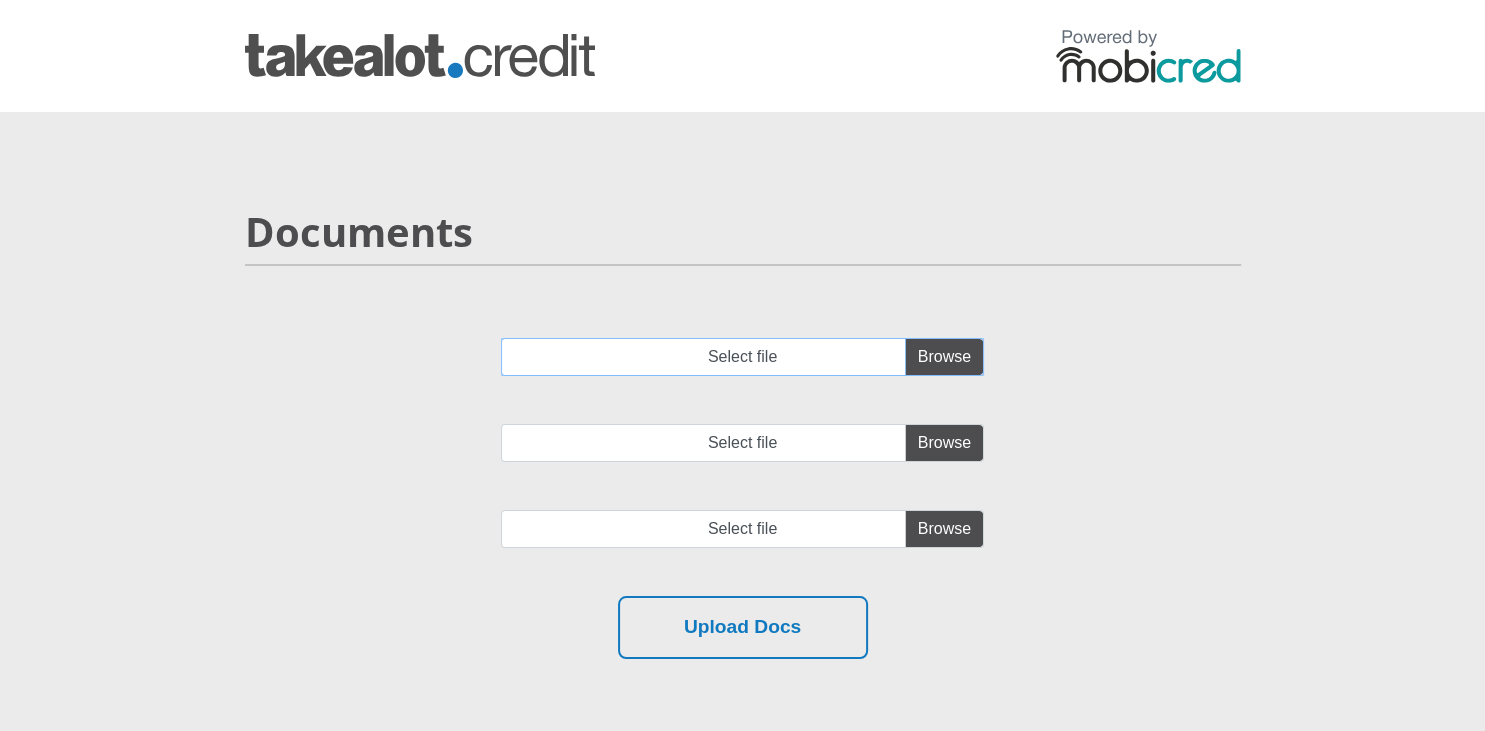 click on "Select file" at bounding box center [742, 357] 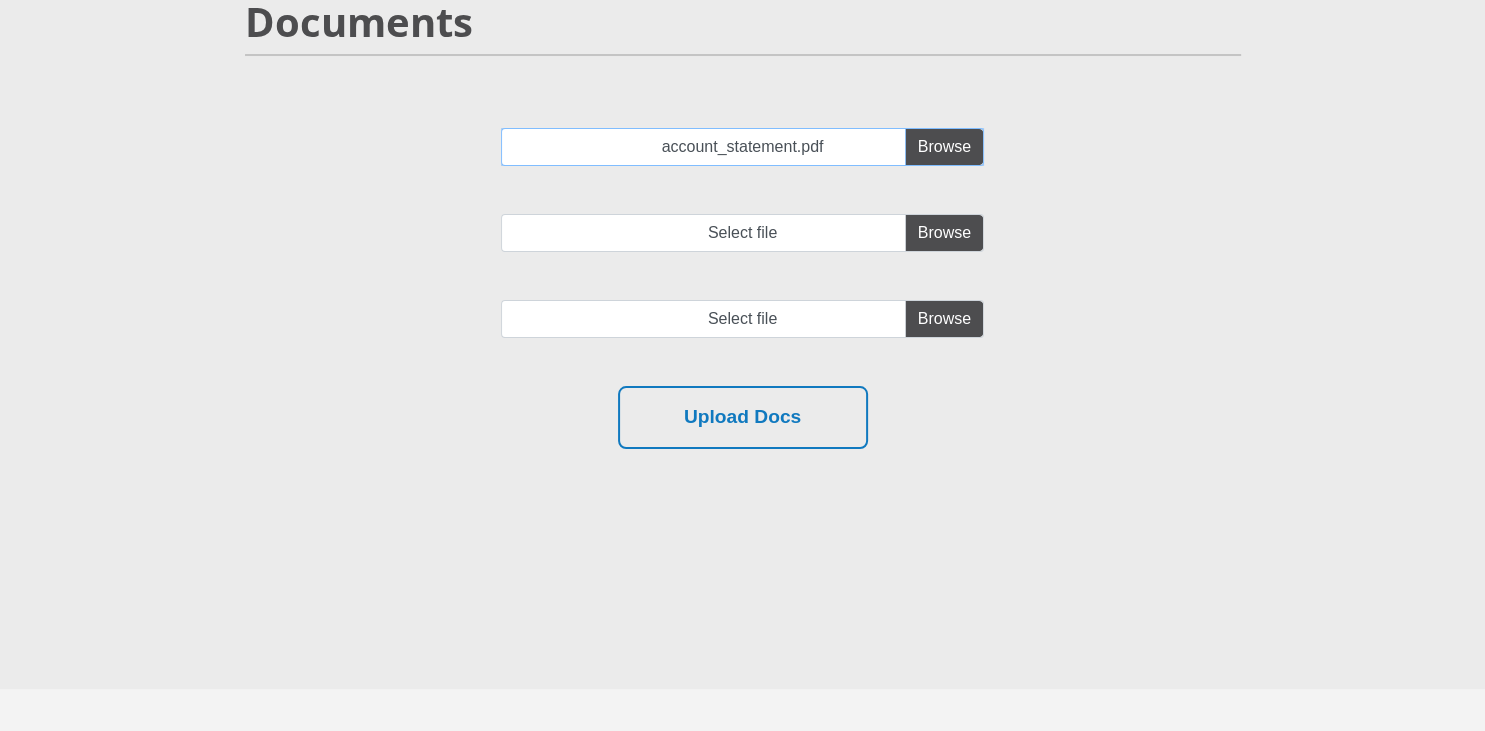 scroll, scrollTop: 211, scrollLeft: 0, axis: vertical 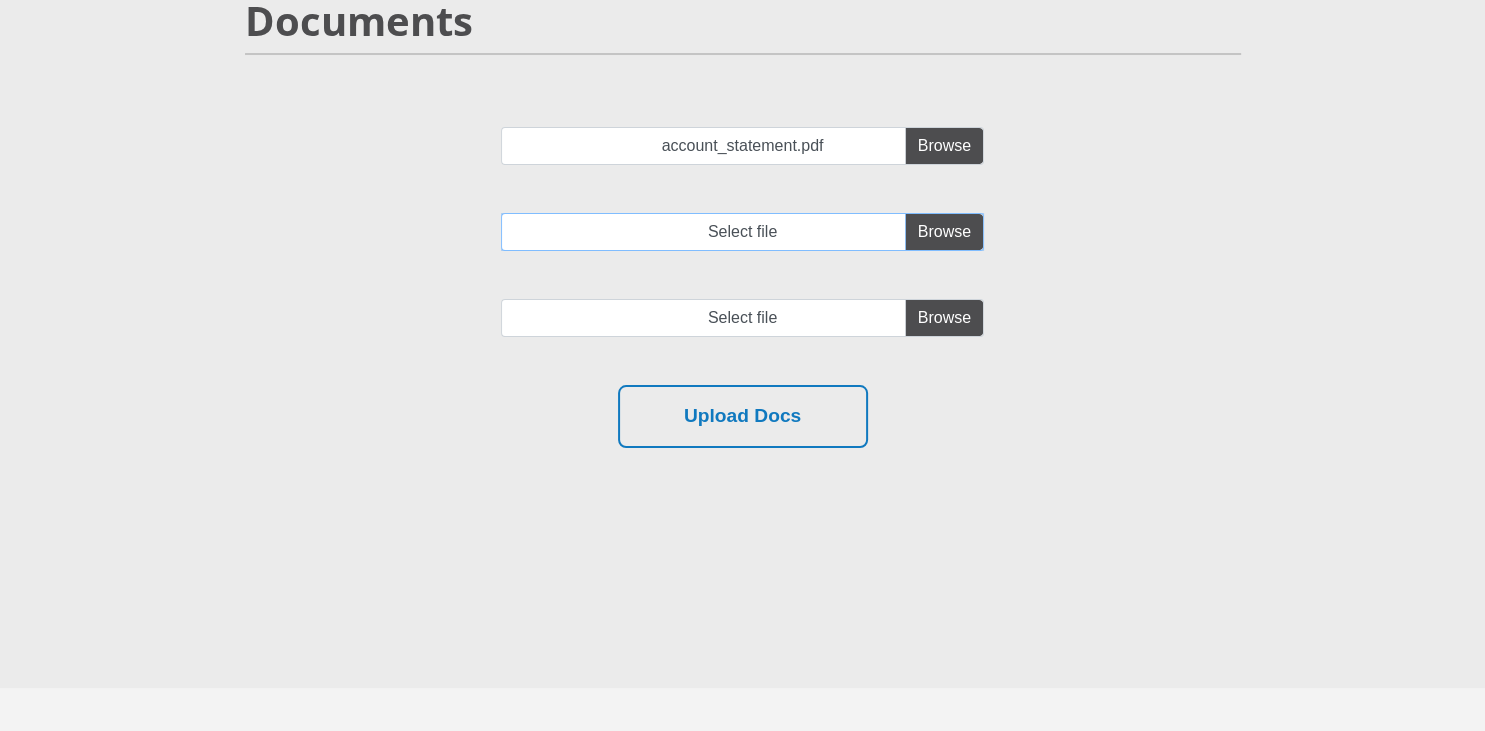 click on "Select file" at bounding box center [742, 232] 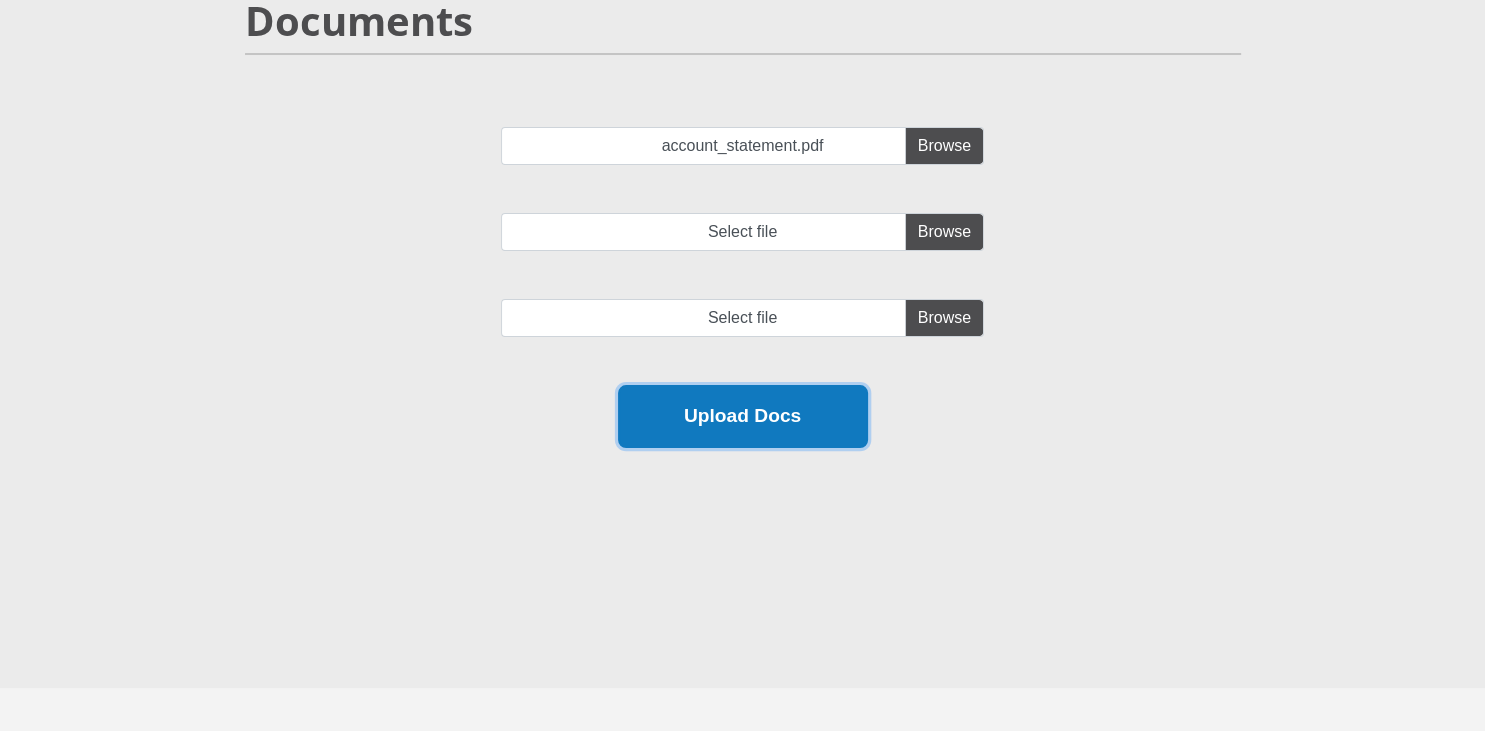 click on "Upload Docs" at bounding box center [743, 416] 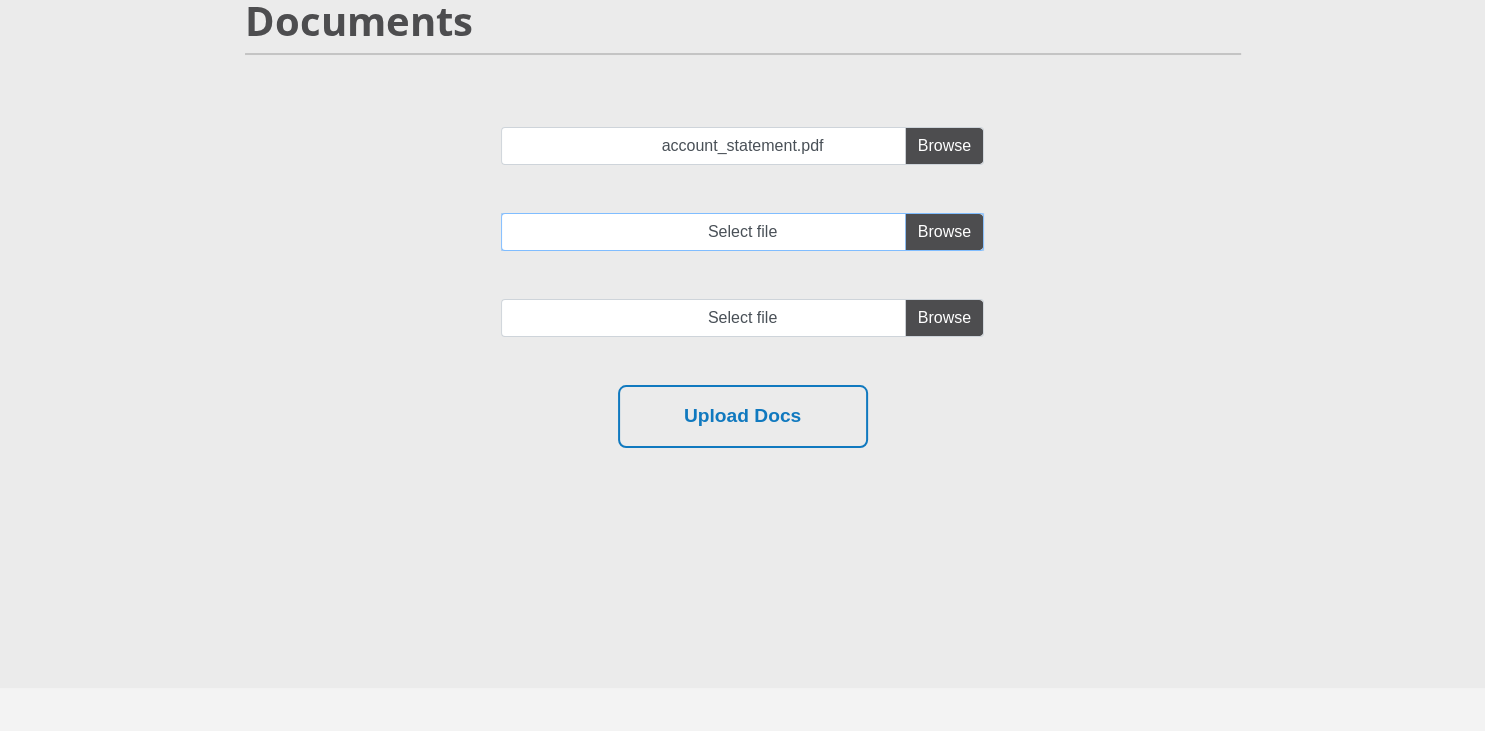 click on "Select file" at bounding box center (742, 232) 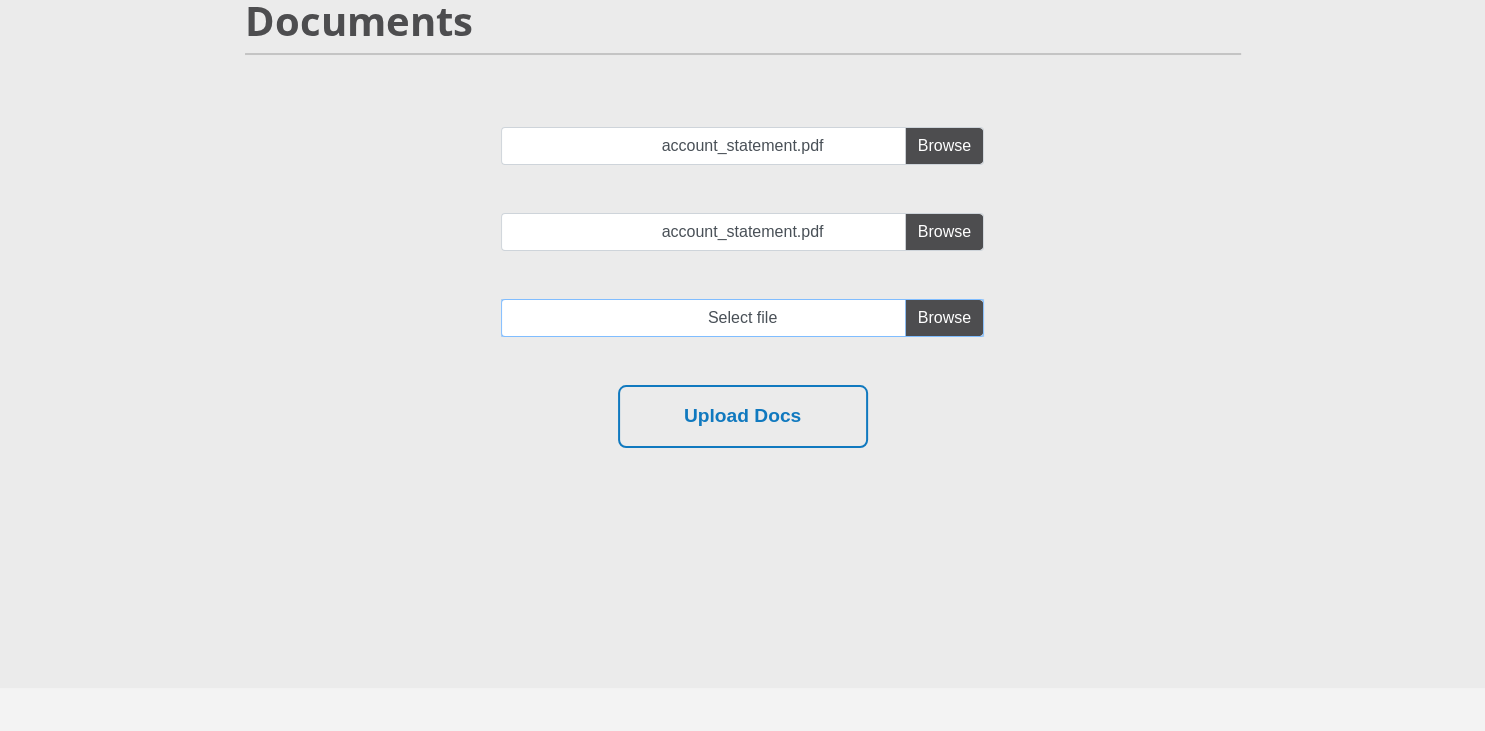 click at bounding box center (742, 318) 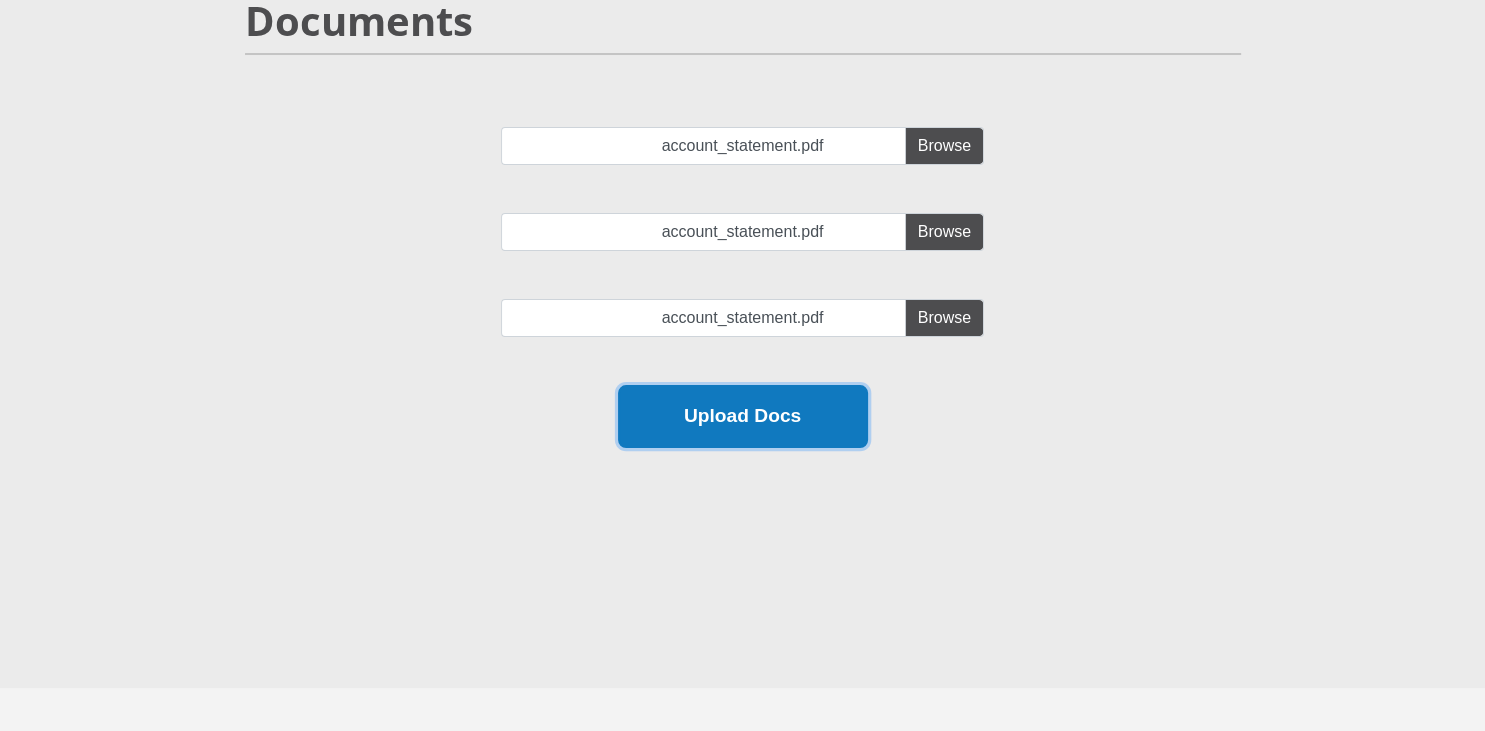 click on "Upload Docs" at bounding box center (743, 416) 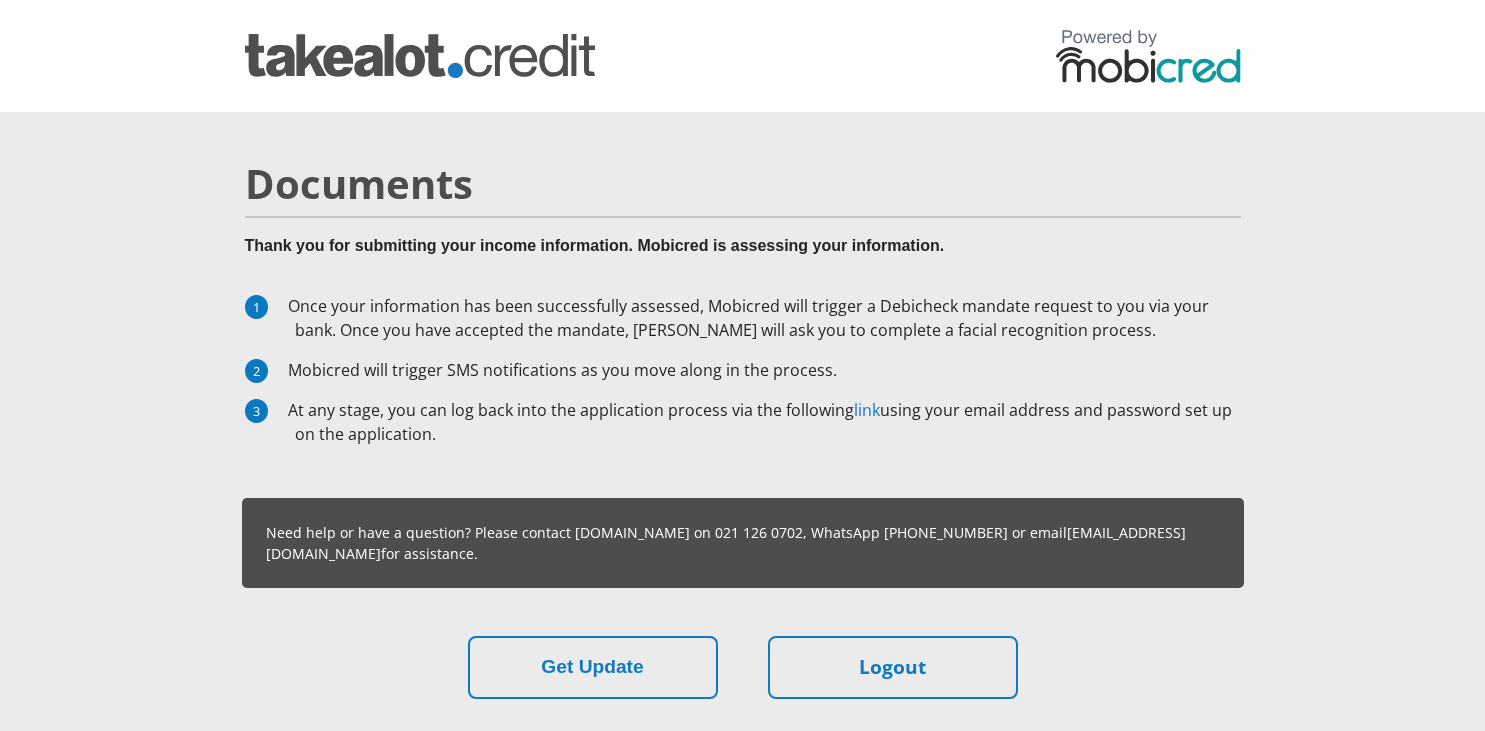 scroll, scrollTop: 0, scrollLeft: 0, axis: both 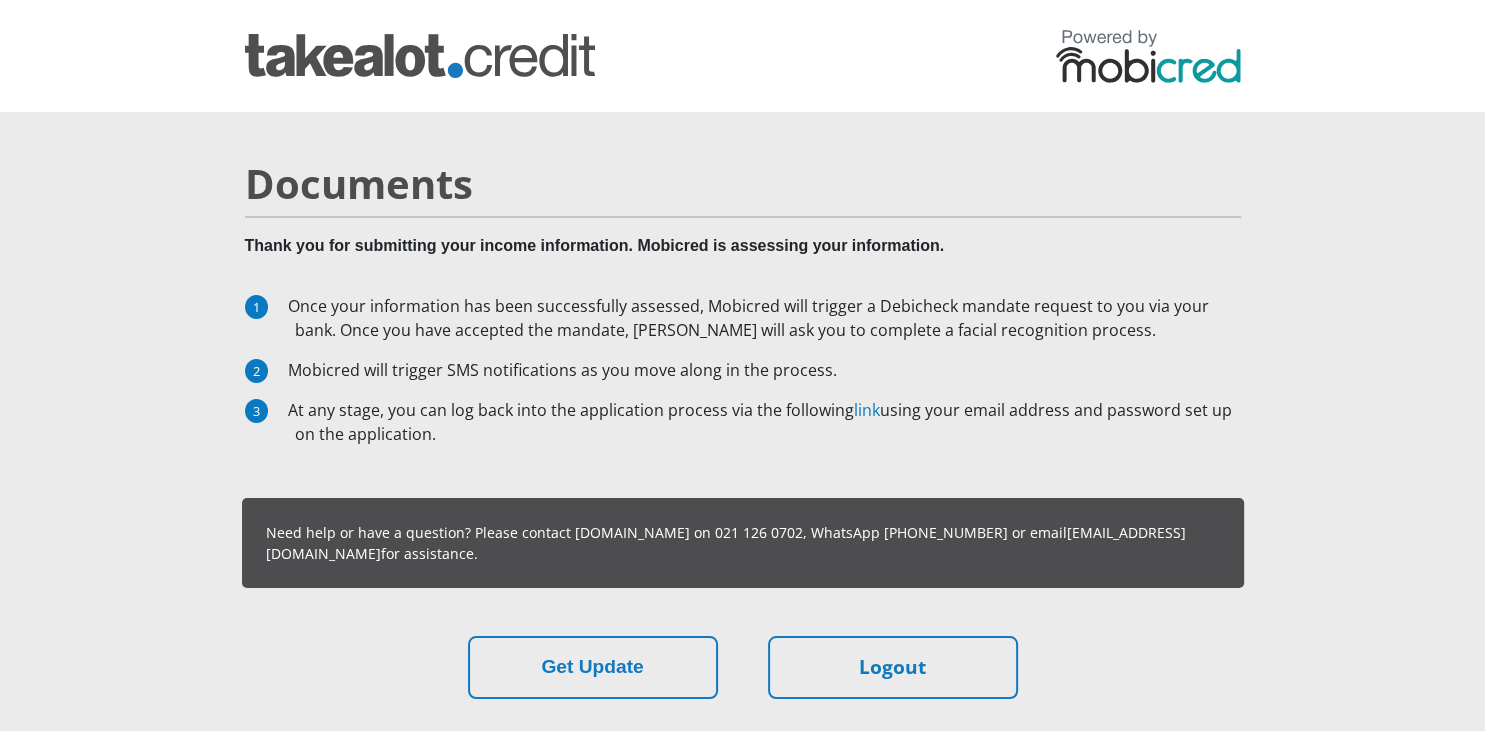 drag, startPoint x: 490, startPoint y: 254, endPoint x: 708, endPoint y: 439, distance: 285.91782 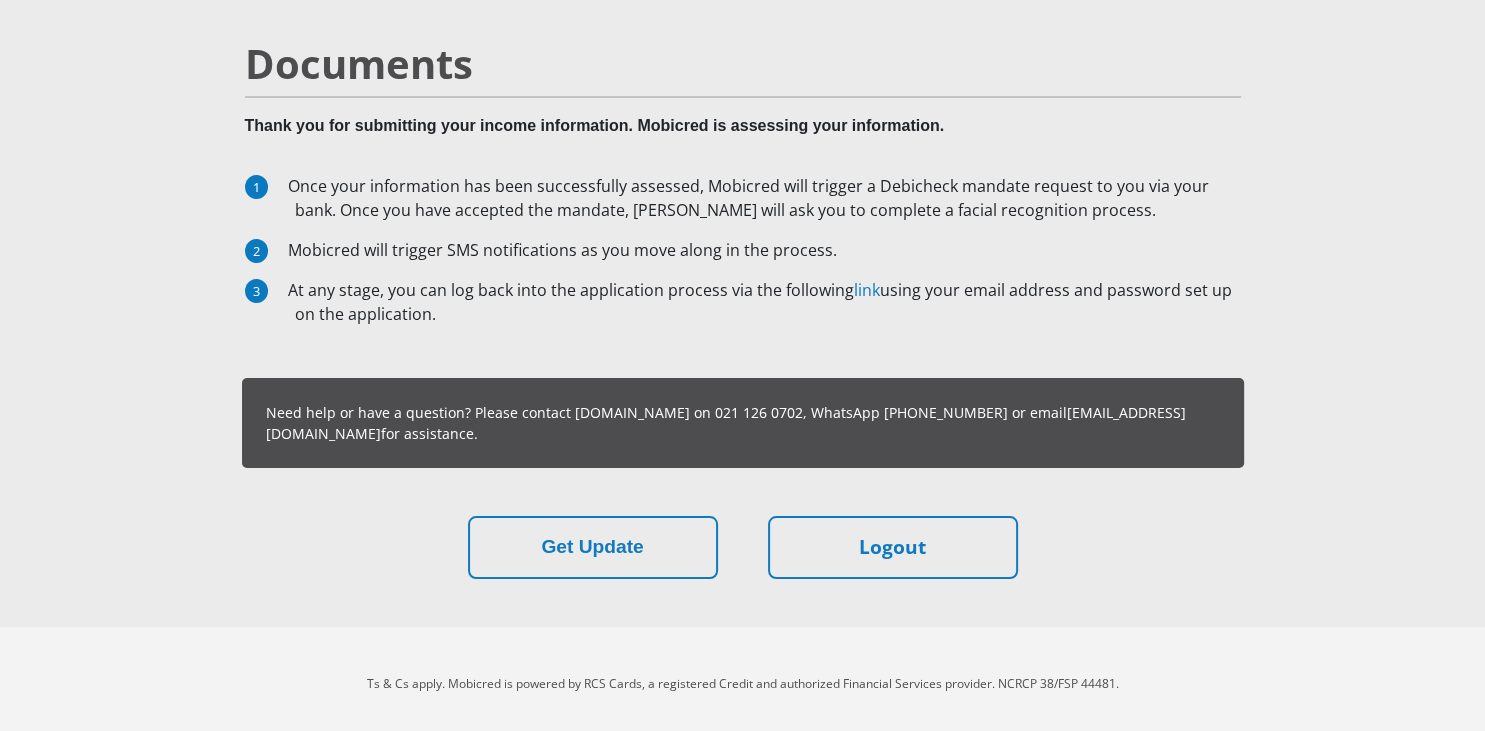 scroll, scrollTop: 128, scrollLeft: 0, axis: vertical 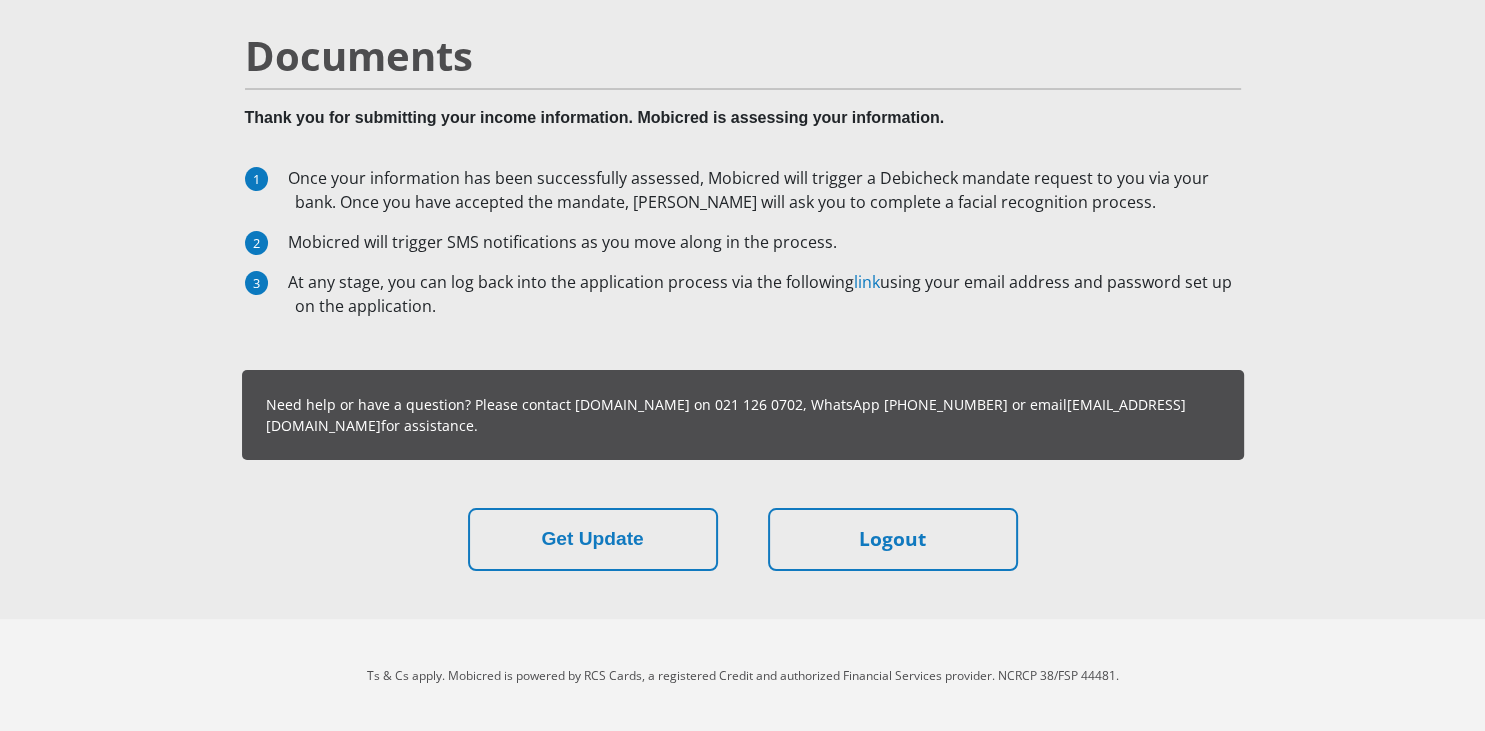 click on "Once your information has been successfully assessed,
Mobicred will trigger a Debicheck mandate request to you via your bank.
Once you have accepted the mandate,
[PERSON_NAME] will ask you to complete a facial recognition process.
Mobicred will trigger SMS notifications as you move along in the process.
At any stage, you can log back into the application process
via the following  link
using your email address and password set up on the application." at bounding box center [743, 250] 